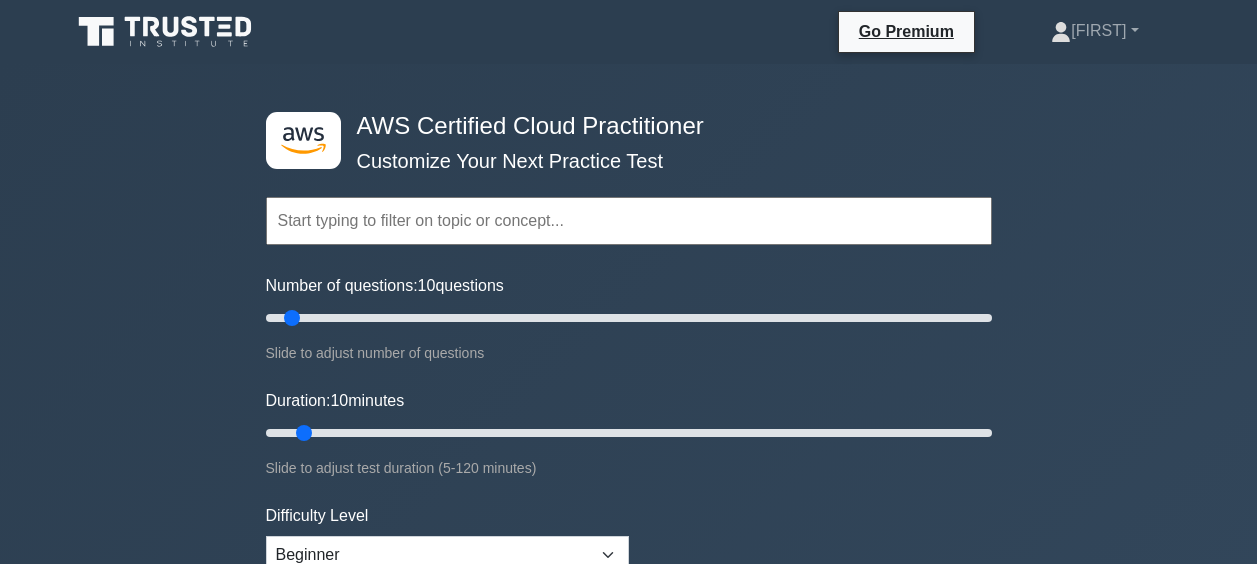 scroll, scrollTop: 0, scrollLeft: 0, axis: both 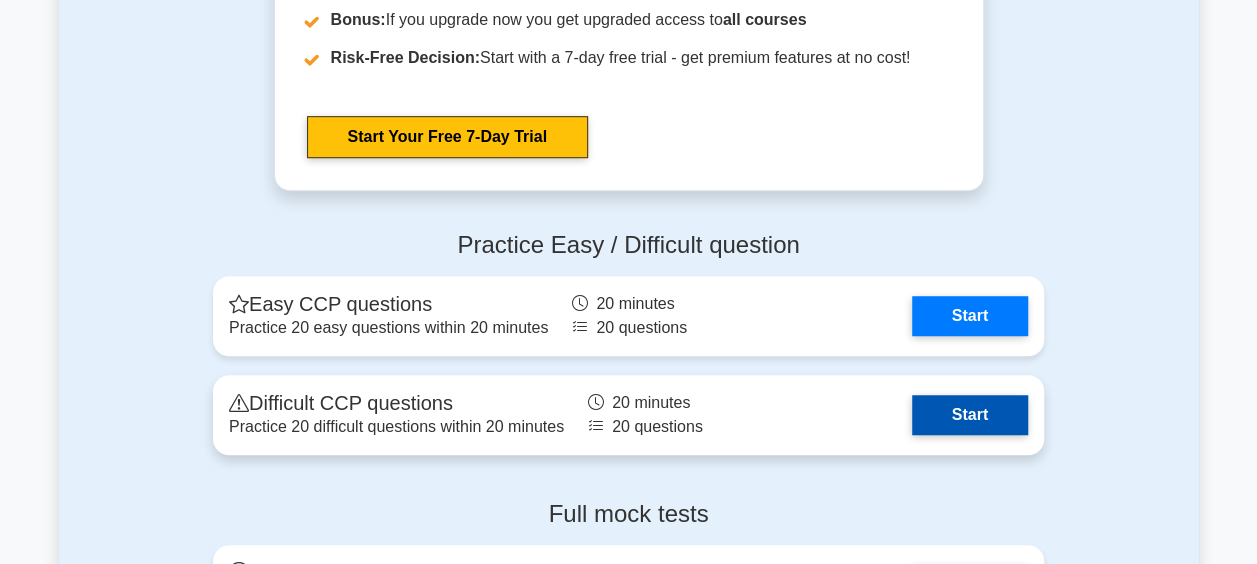 click on "Start" at bounding box center [970, 415] 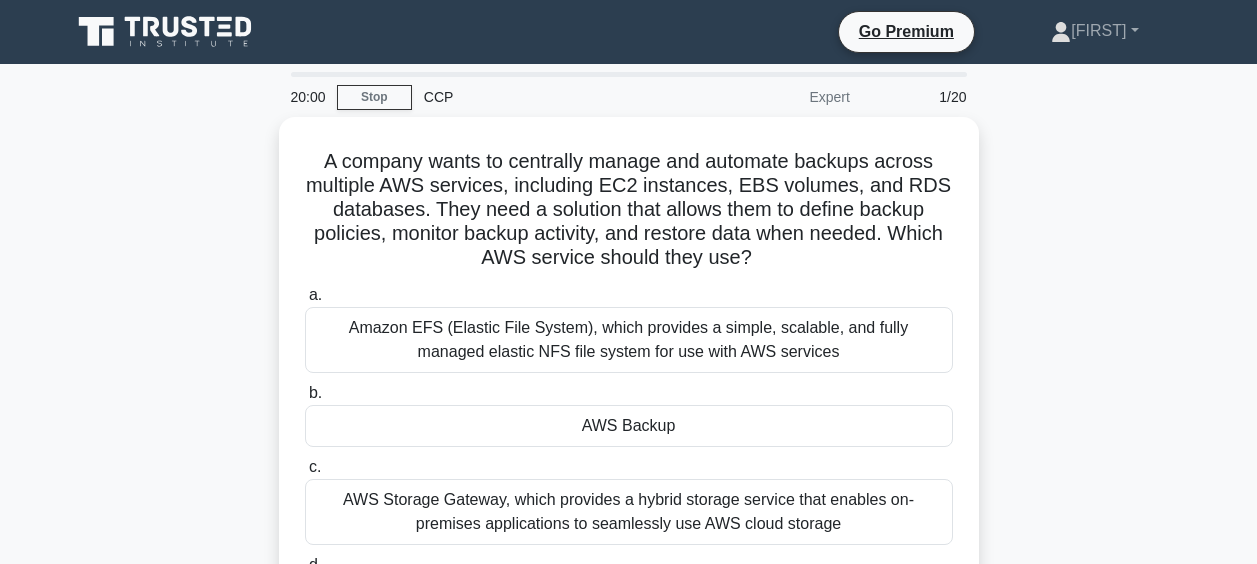 scroll, scrollTop: 0, scrollLeft: 0, axis: both 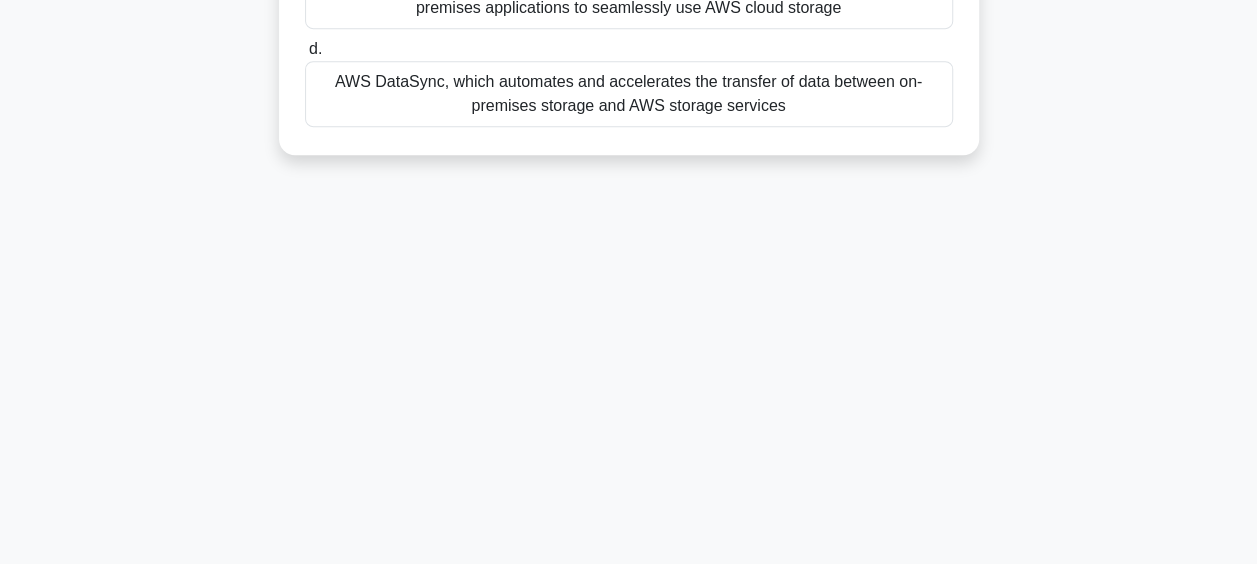drag, startPoint x: 318, startPoint y: 114, endPoint x: 856, endPoint y: 250, distance: 554.9234 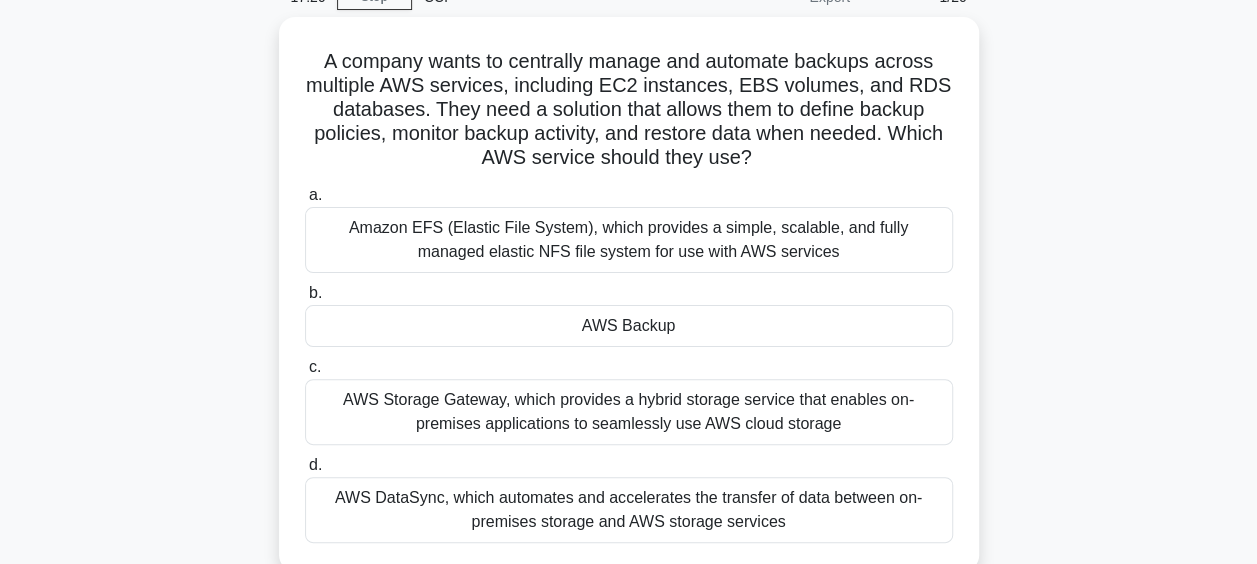 scroll, scrollTop: 103, scrollLeft: 0, axis: vertical 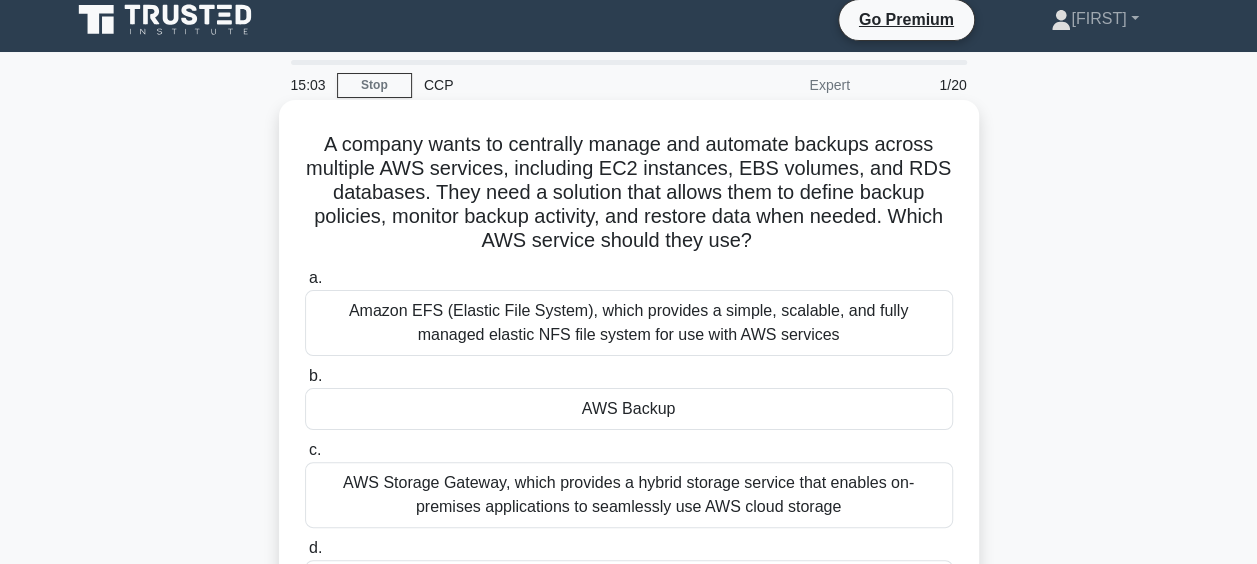 click on "Amazon EFS (Elastic File System), which provides a simple, scalable, and fully managed elastic NFS file system for use with AWS services" at bounding box center (629, 323) 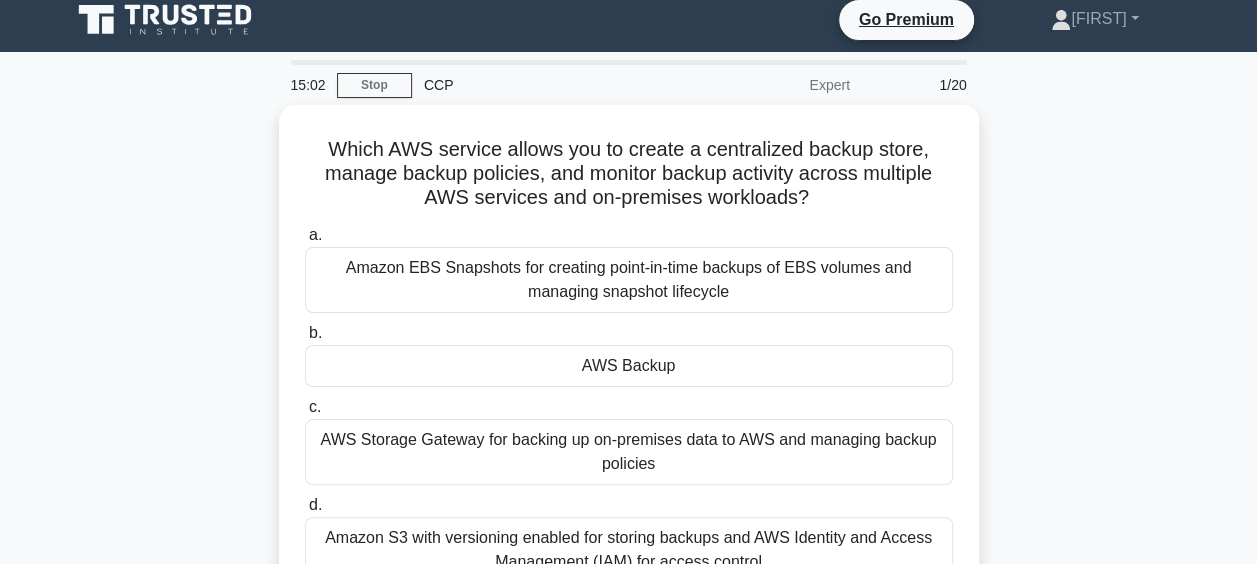scroll, scrollTop: 0, scrollLeft: 0, axis: both 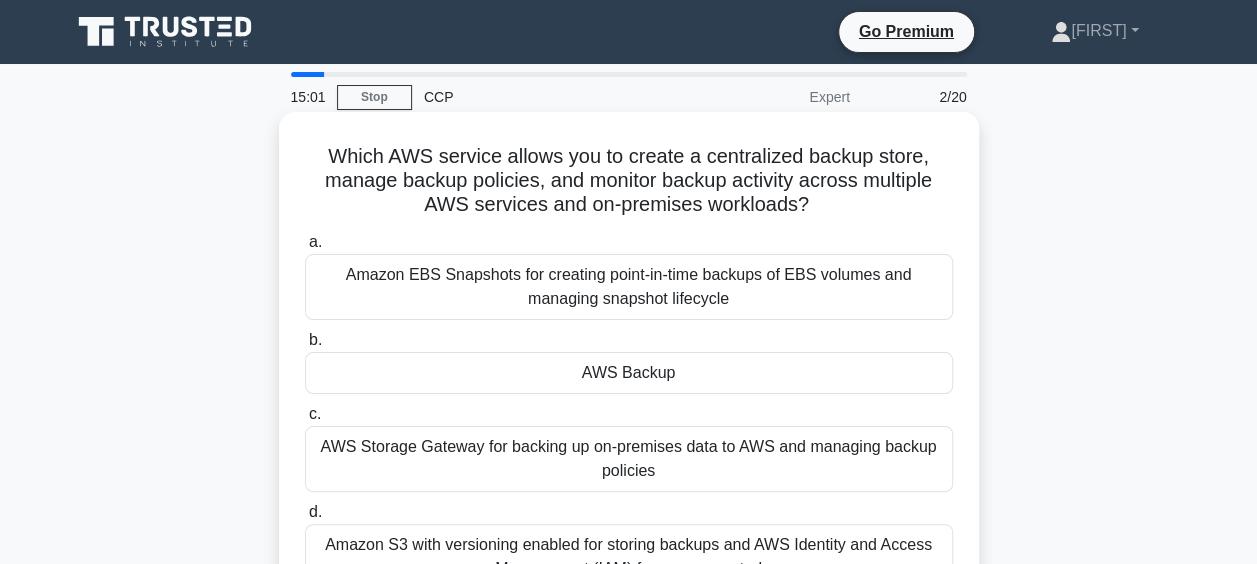 click on "AWS Backup" at bounding box center (629, 373) 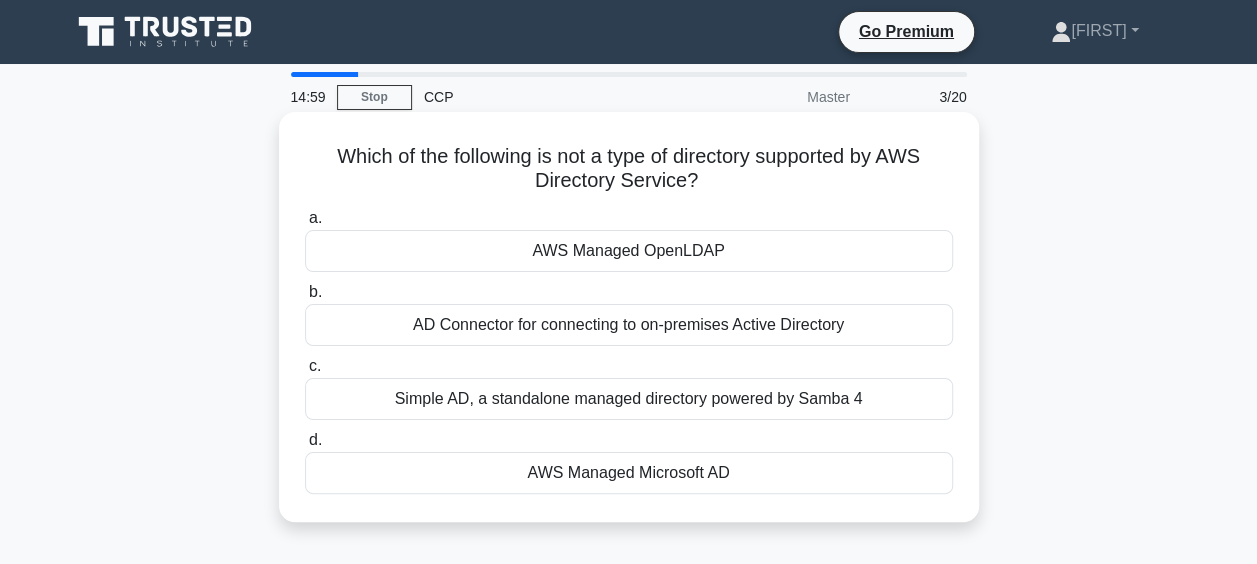 click on "AWS Managed OpenLDAP" at bounding box center (629, 251) 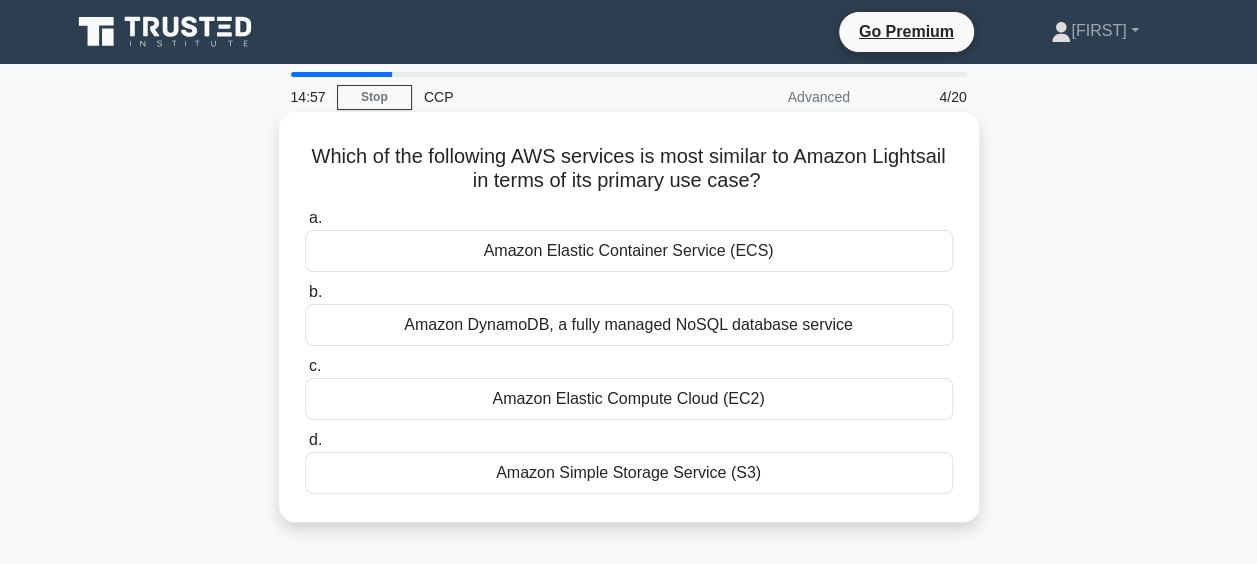click on "Amazon Elastic Compute Cloud (EC2)" at bounding box center (629, 399) 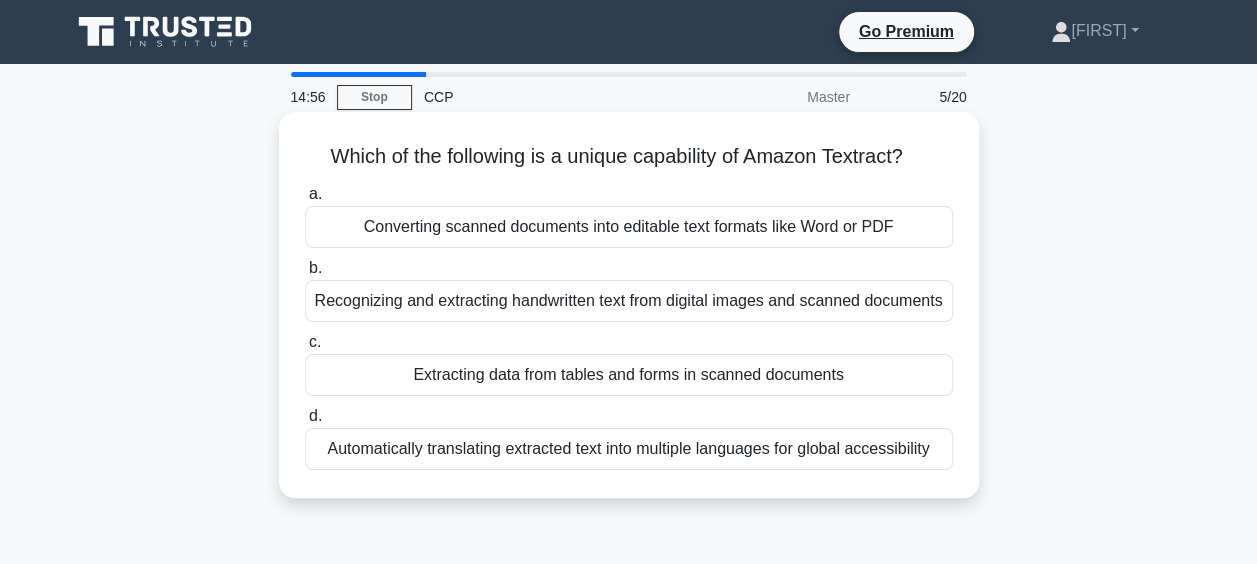 click on "Extracting data from tables and forms in scanned documents" at bounding box center [629, 375] 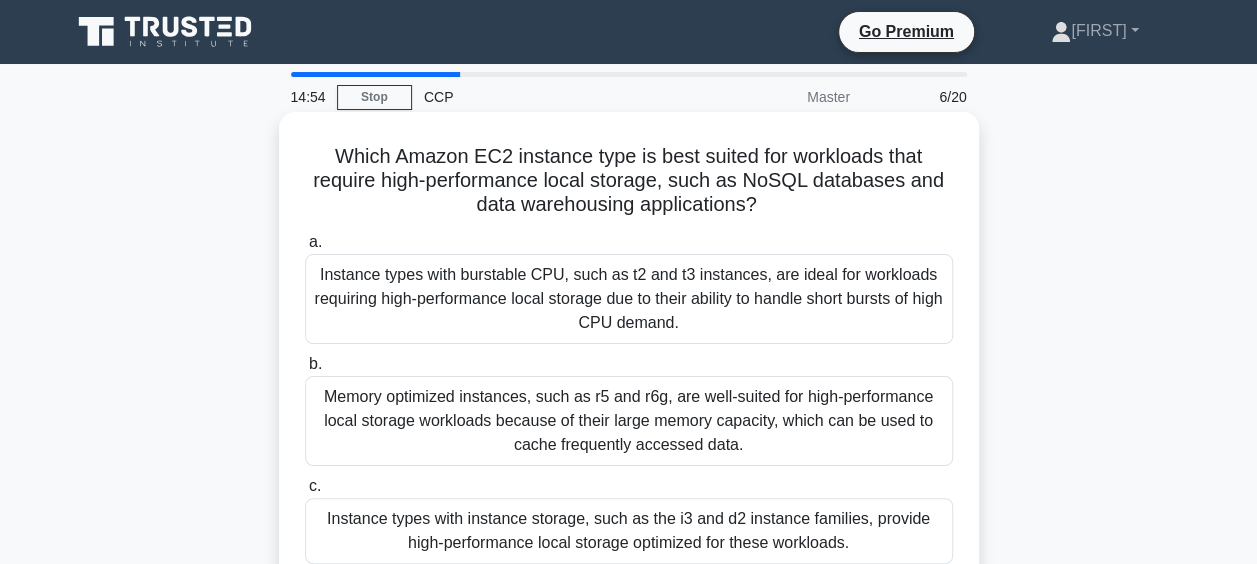 click on "Memory optimized instances, such as r5 and r6g, are well-suited for high-performance local storage workloads because of their large memory capacity, which can be used to cache frequently accessed data." at bounding box center (629, 421) 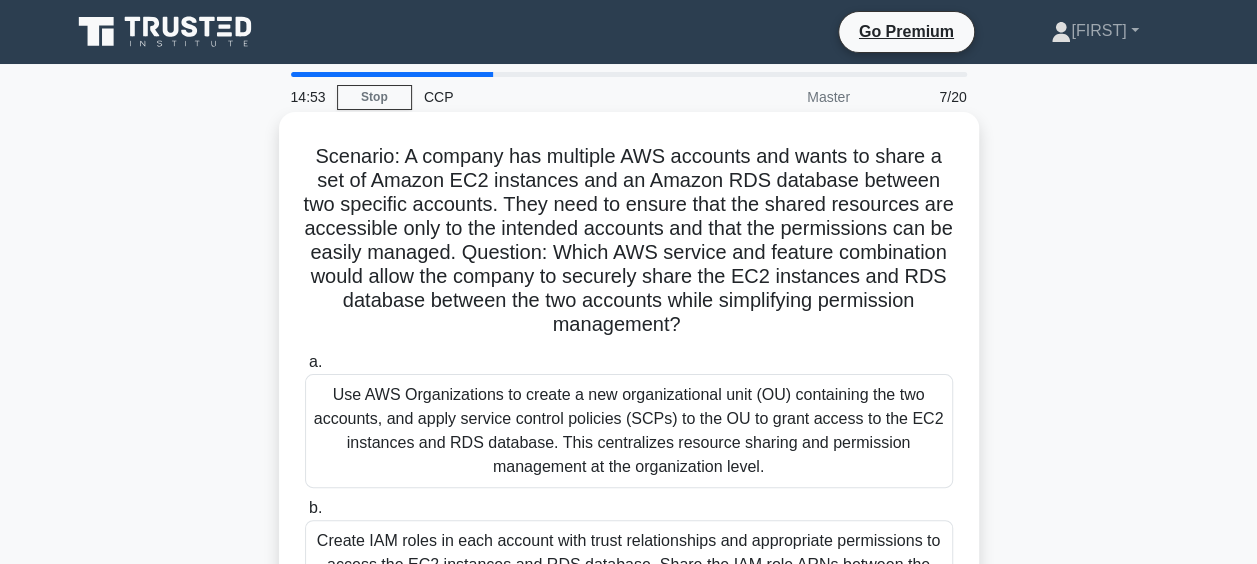 click on "Use AWS Organizations to create a new organizational unit (OU) containing the two accounts, and apply service control policies (SCPs) to the OU to grant access to the EC2 instances and RDS database. This centralizes resource sharing and permission management at the organization level." at bounding box center [629, 431] 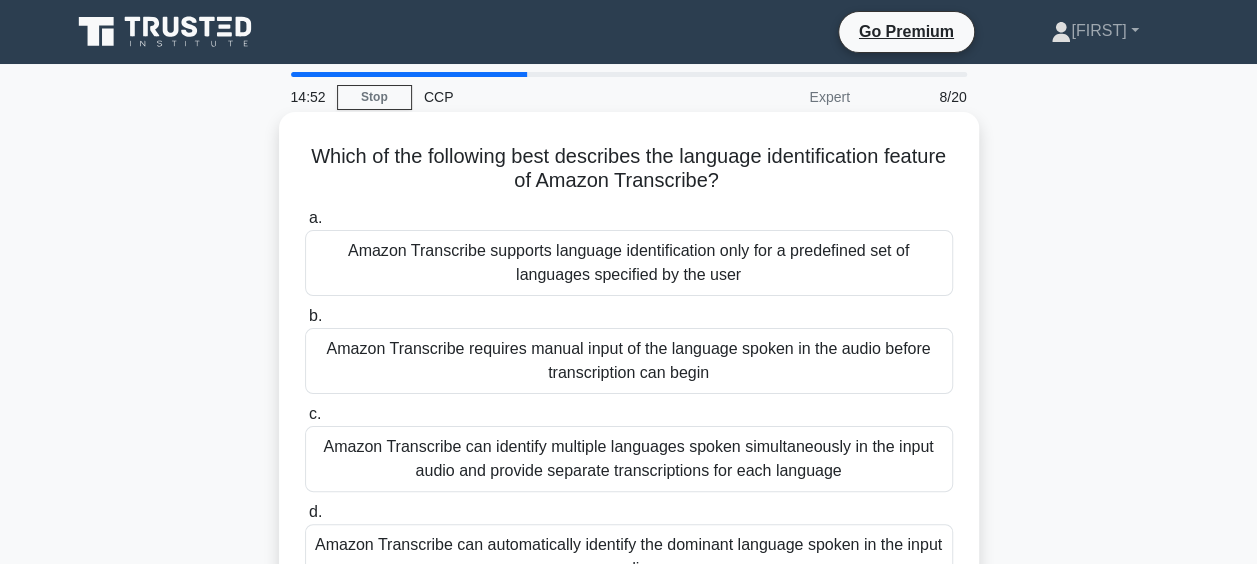 click on "Amazon Transcribe can identify multiple languages spoken simultaneously in the input audio and provide separate transcriptions for each language" at bounding box center (629, 459) 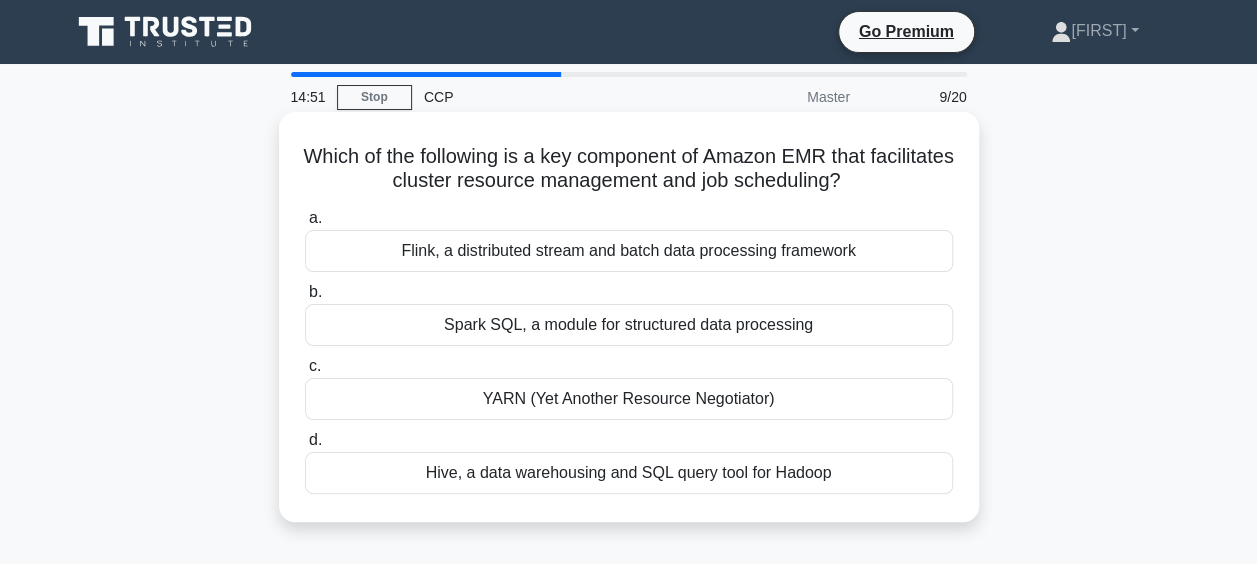 click on "YARN (Yet Another Resource Negotiator)" at bounding box center [629, 399] 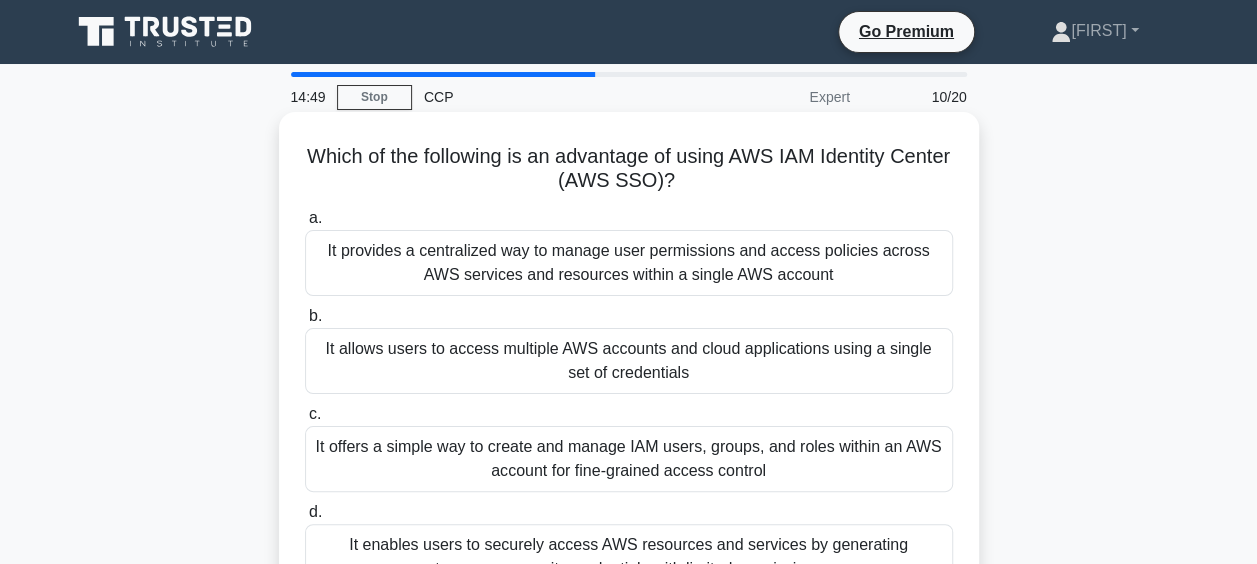 click on "It offers a simple way to create and manage IAM users, groups, and roles within an AWS account for fine-grained access control" at bounding box center (629, 459) 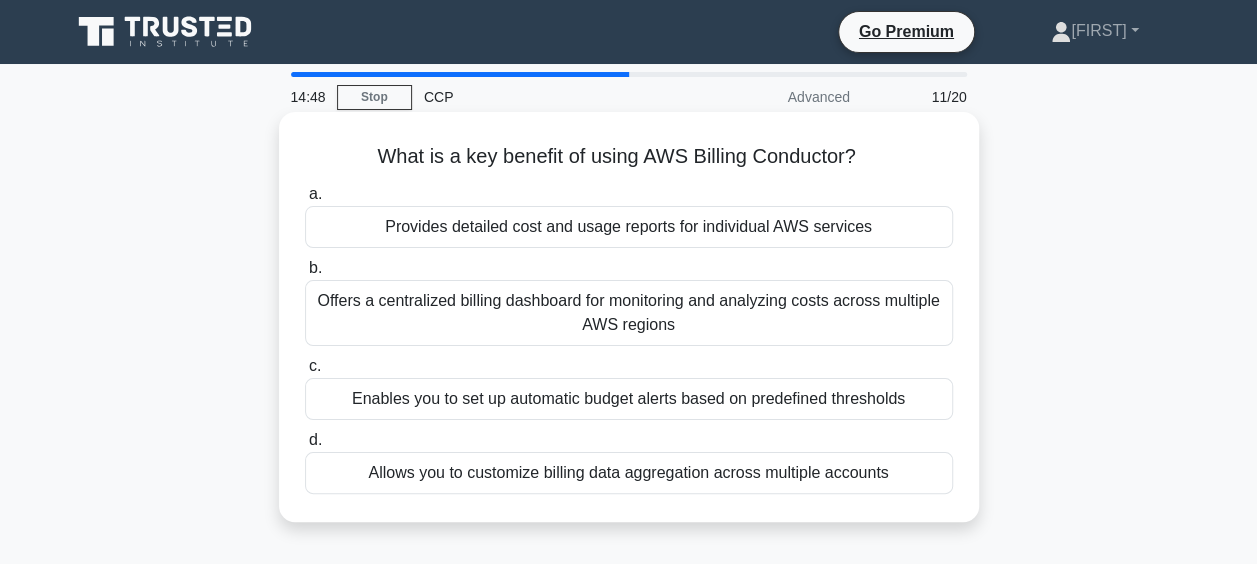 click on "Enables you to set up automatic budget alerts based on predefined thresholds" at bounding box center (629, 399) 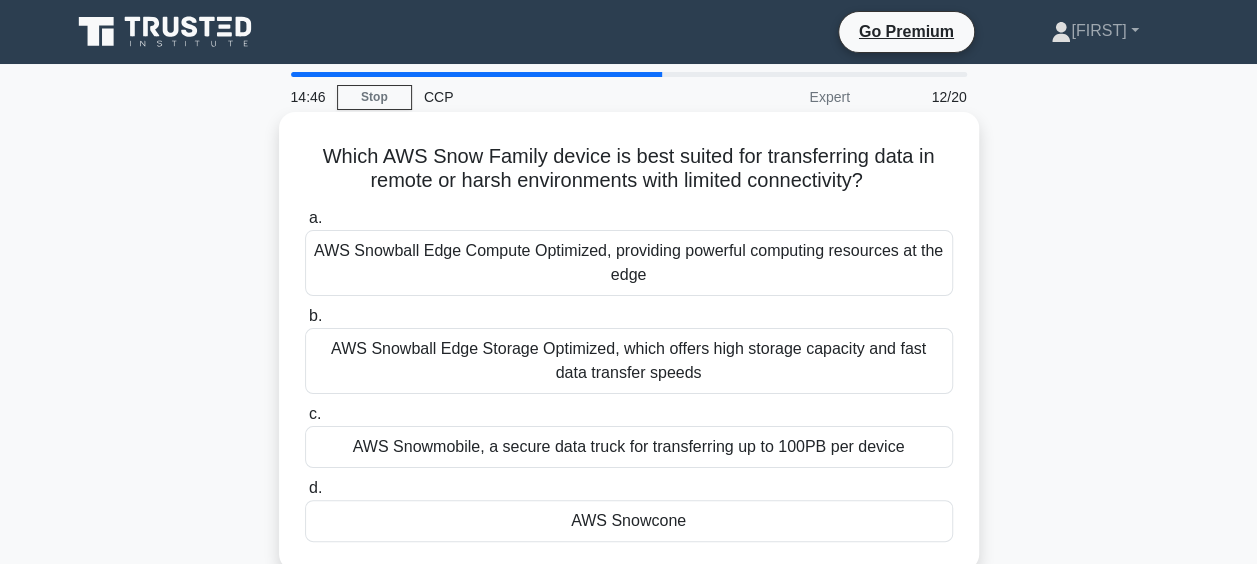 click on "AWS Snowcone" at bounding box center (629, 521) 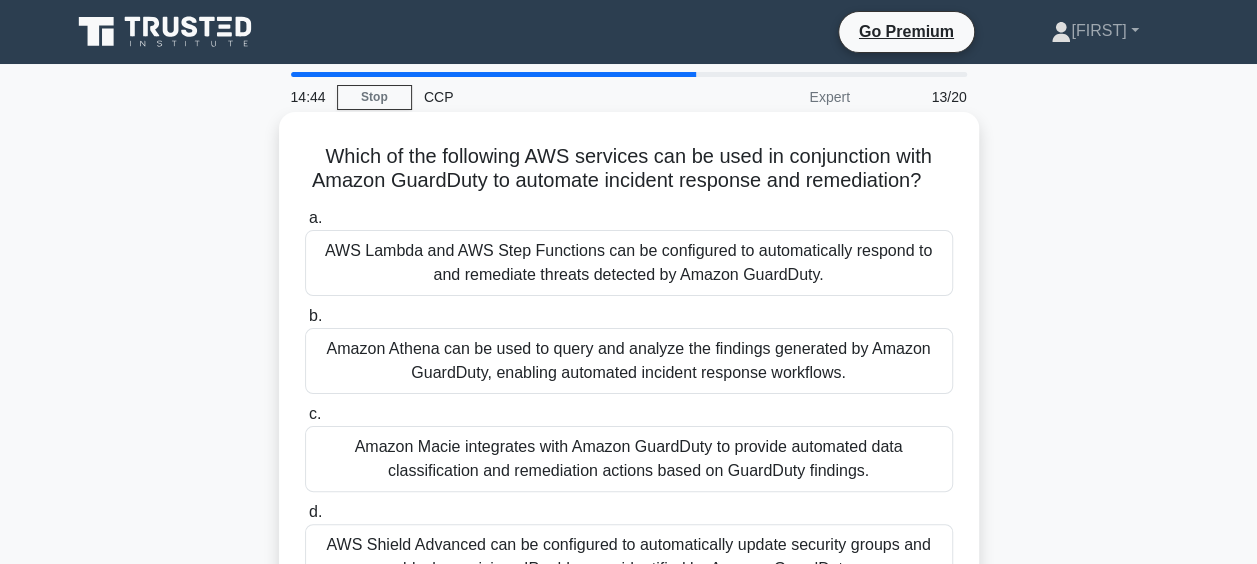 click on "Amazon Athena can be used to query and analyze the findings generated by Amazon GuardDuty, enabling automated incident response workflows." at bounding box center (629, 361) 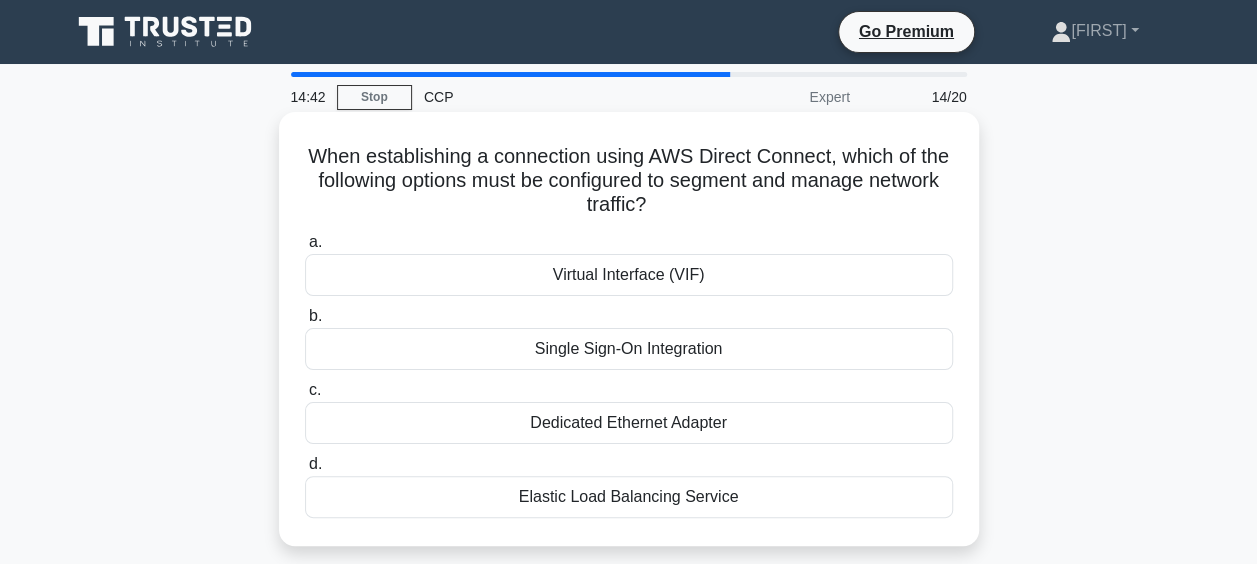 click on "Virtual Interface (VIF)" at bounding box center [629, 275] 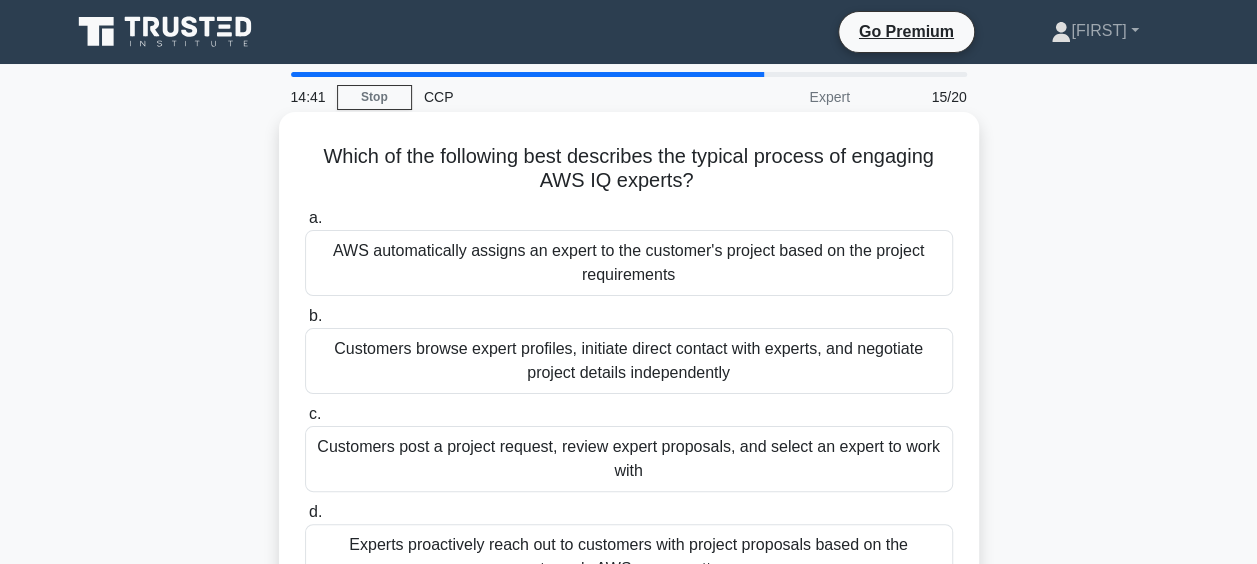 click on "Customers browse expert profiles, initiate direct contact with experts, and negotiate project details independently" at bounding box center (629, 361) 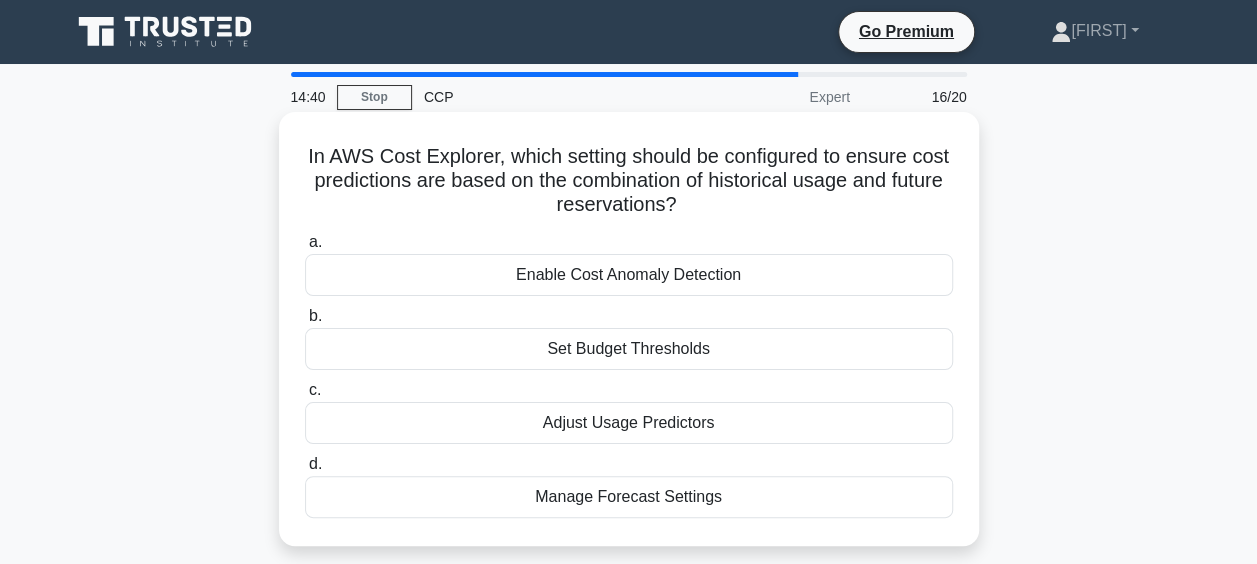 click on "Set Budget Thresholds" at bounding box center (629, 349) 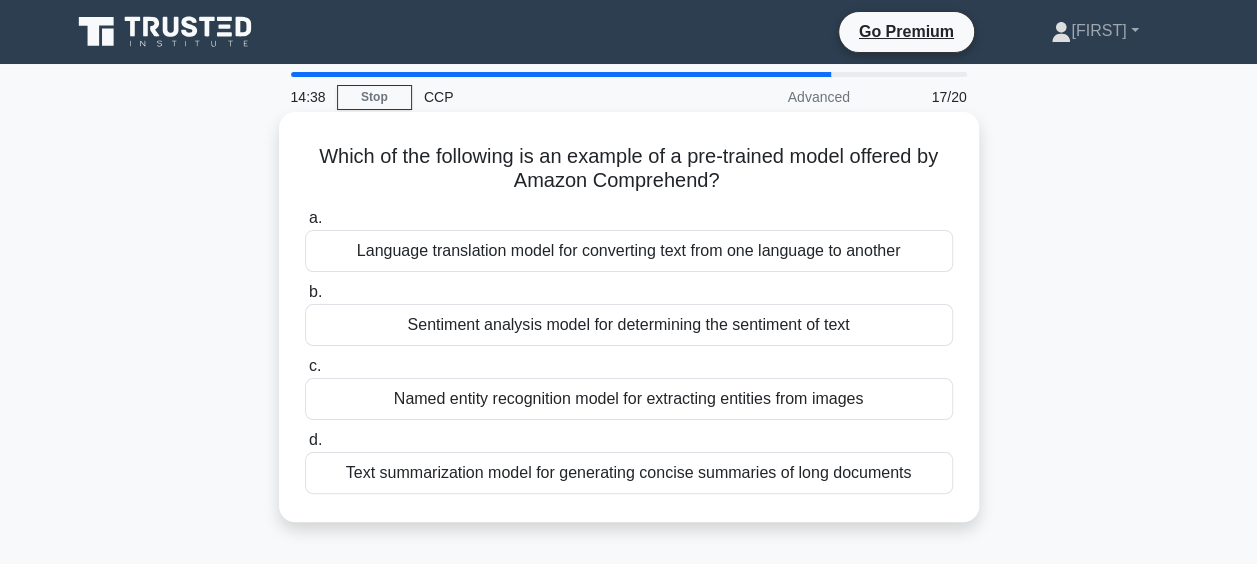 click on "Sentiment analysis model for determining the sentiment of text" at bounding box center [629, 325] 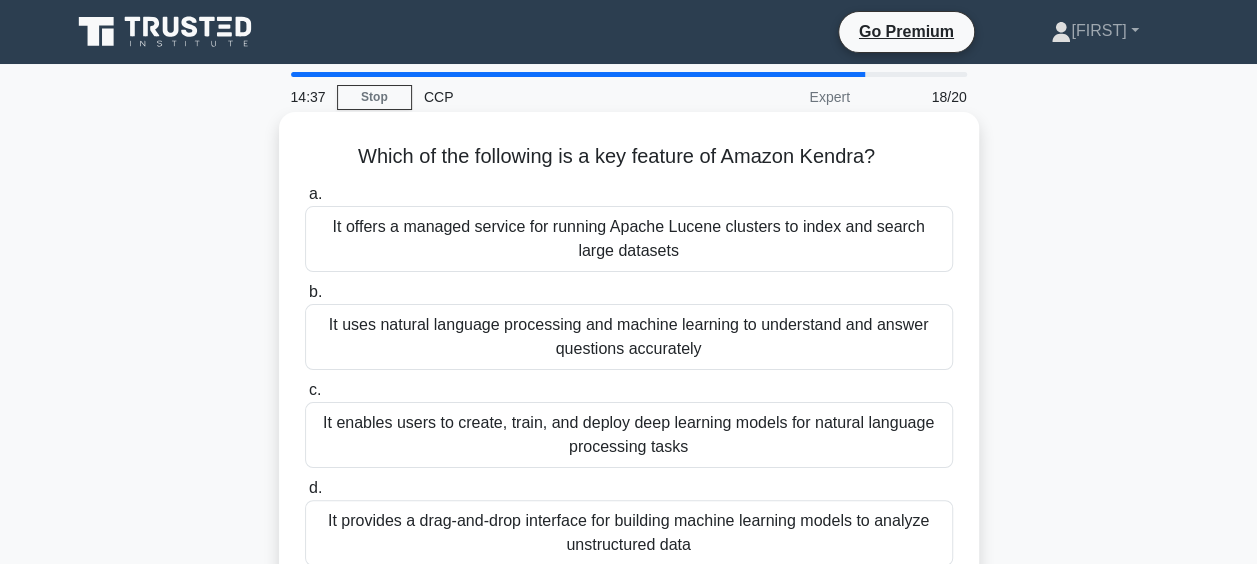 click on "It uses natural language processing and machine learning to understand and answer questions accurately" at bounding box center [629, 337] 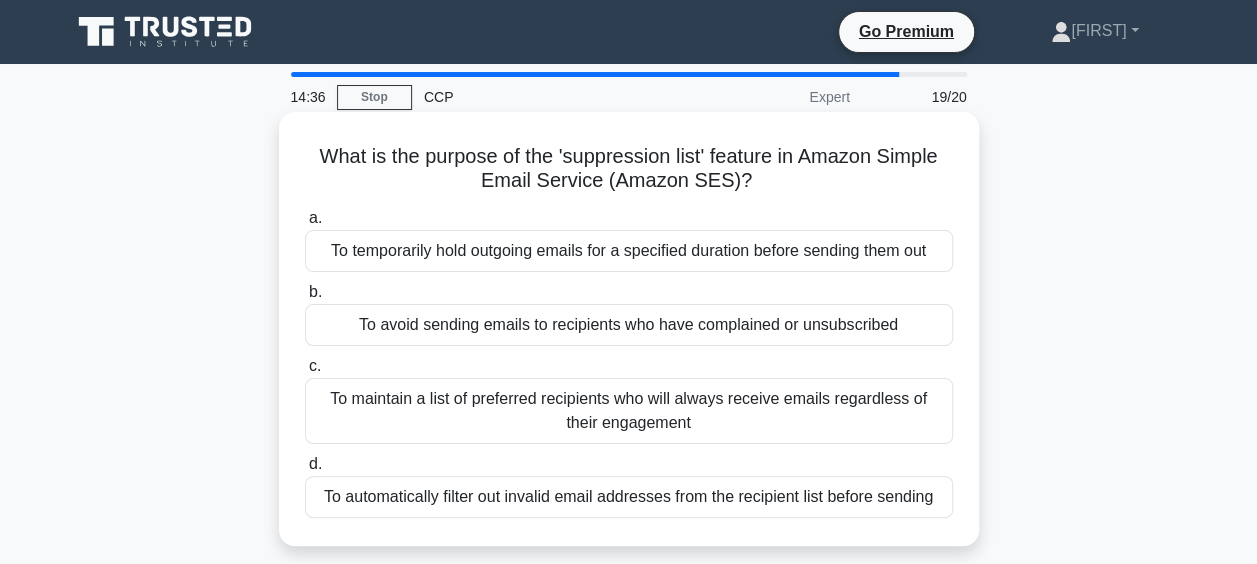 click on "To avoid sending emails to recipients who have complained or unsubscribed" at bounding box center (629, 325) 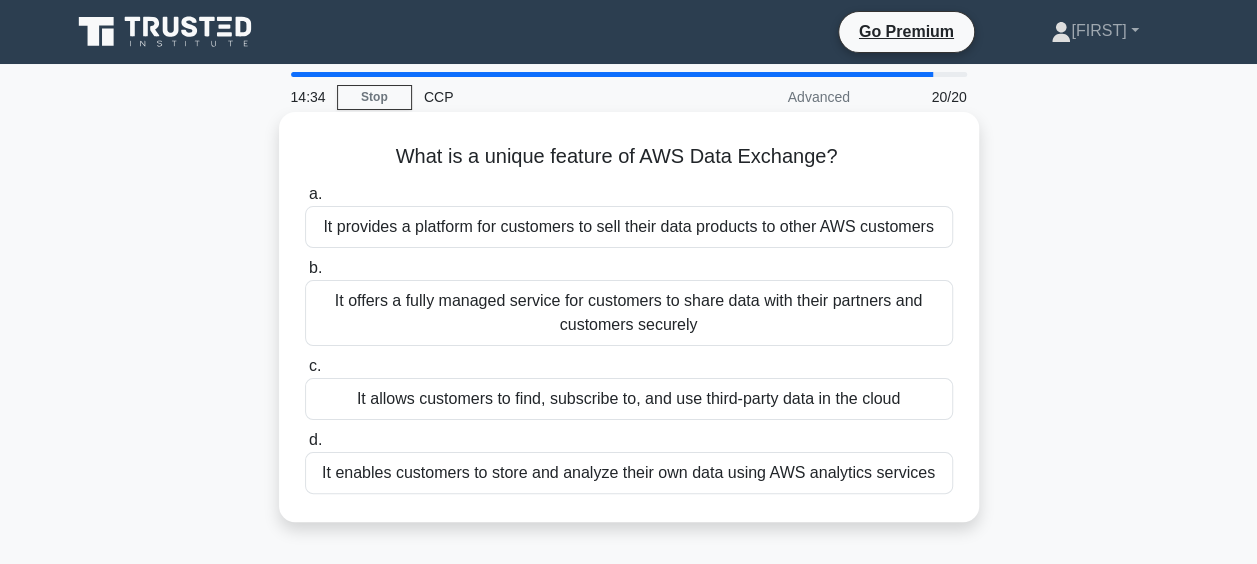 click on "It offers a fully managed service for customers to share data with their partners and customers securely" at bounding box center [629, 313] 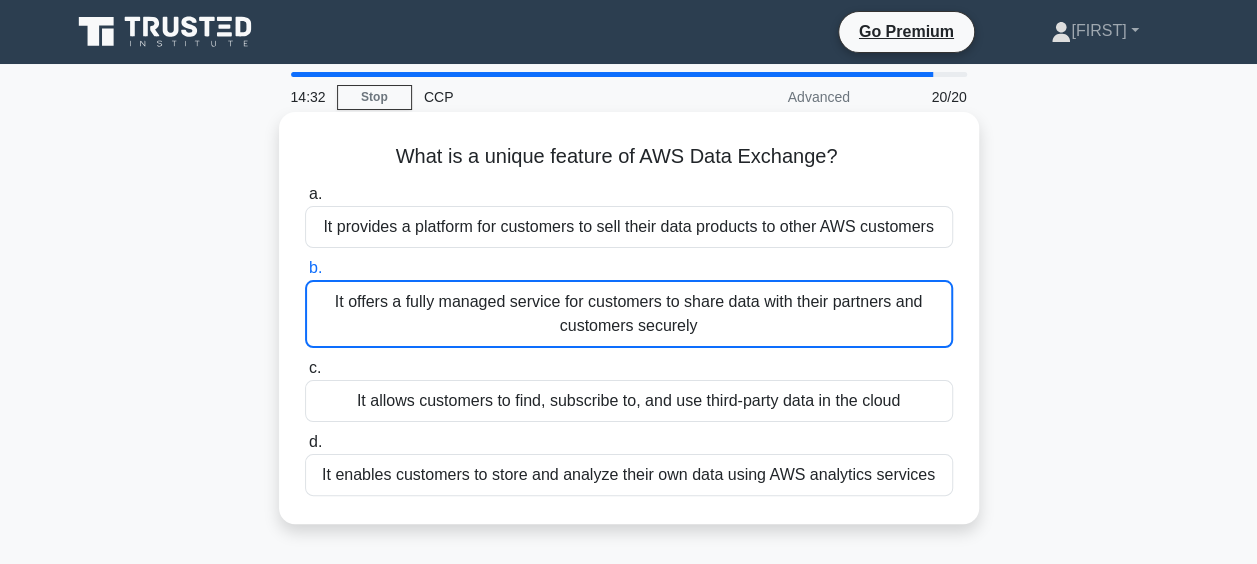click on "It offers a fully managed service for customers to share data with their partners and customers securely" at bounding box center [629, 314] 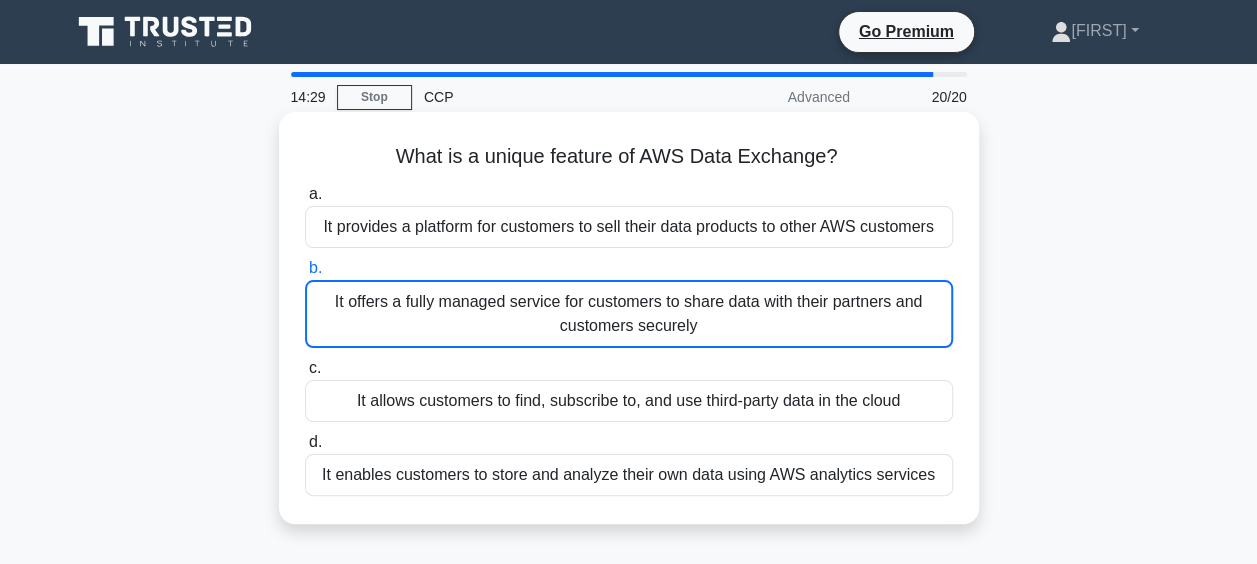 click on "It provides a platform for customers to sell their data products to other AWS customers" at bounding box center [629, 227] 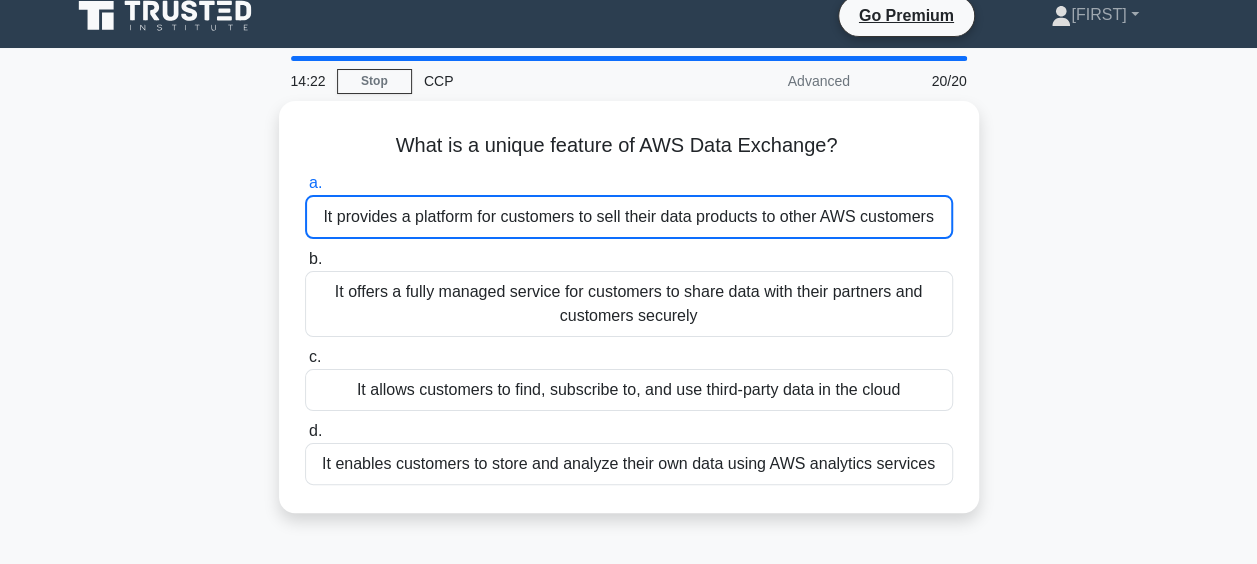 scroll, scrollTop: 0, scrollLeft: 0, axis: both 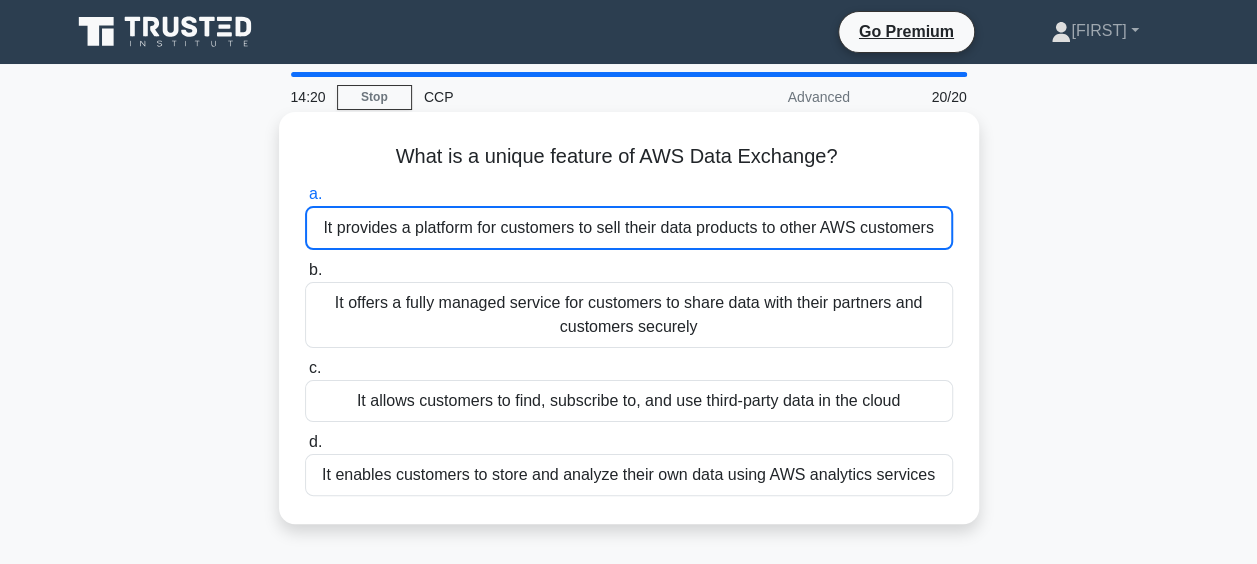 click on "It provides a platform for customers to sell their data products to other AWS customers" at bounding box center (629, 228) 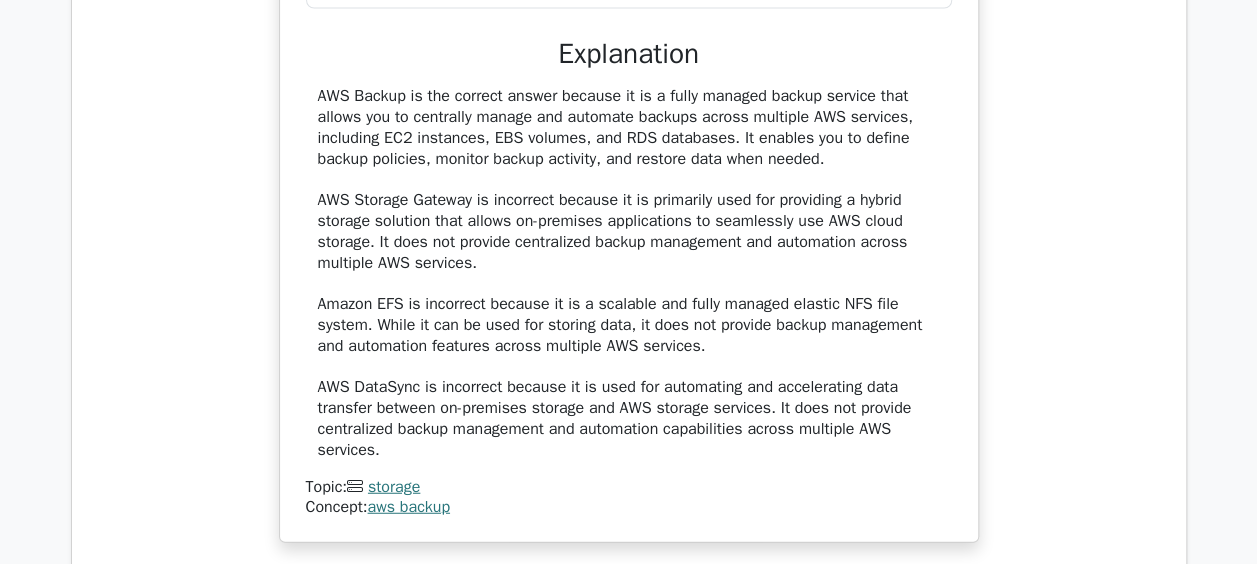 scroll, scrollTop: 0, scrollLeft: 0, axis: both 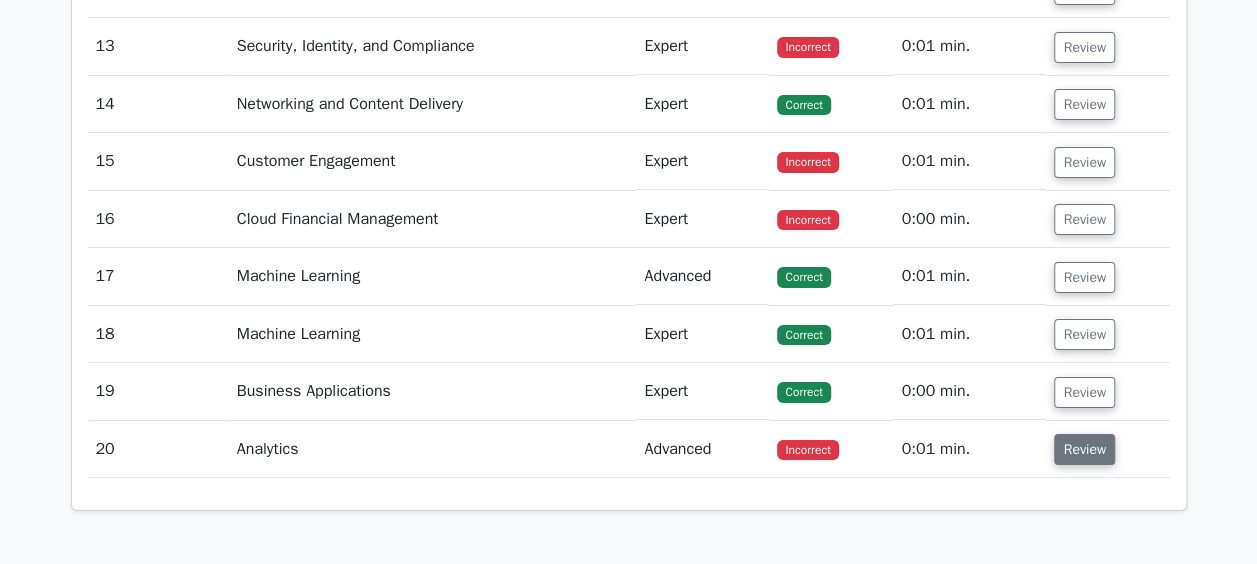 click on "Review" at bounding box center [1084, 449] 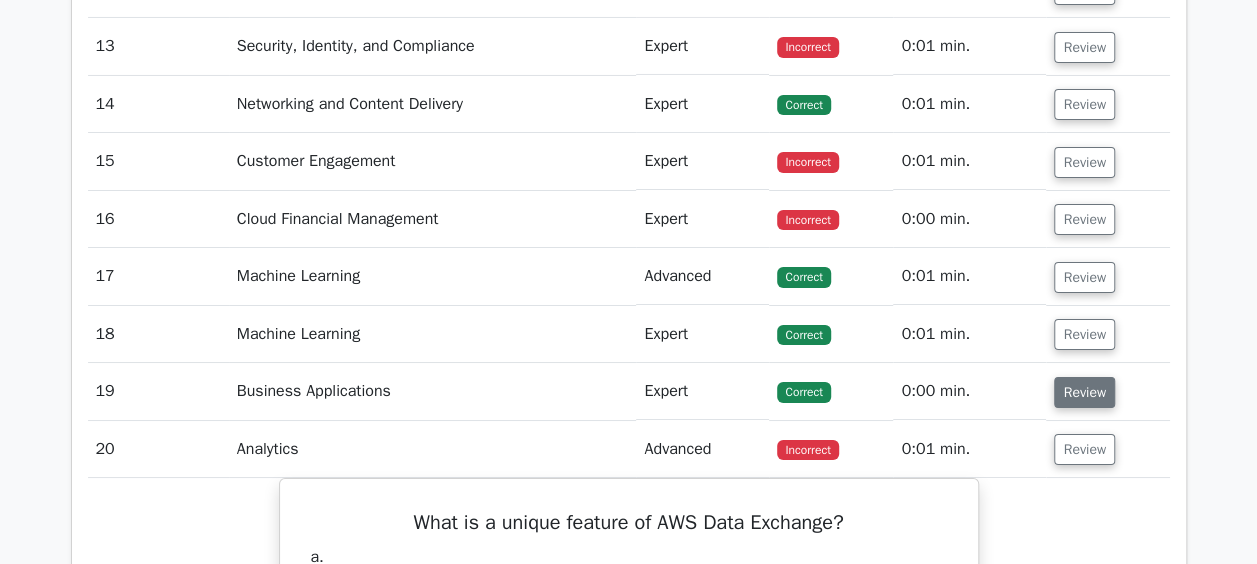 click on "Review" at bounding box center [1084, 392] 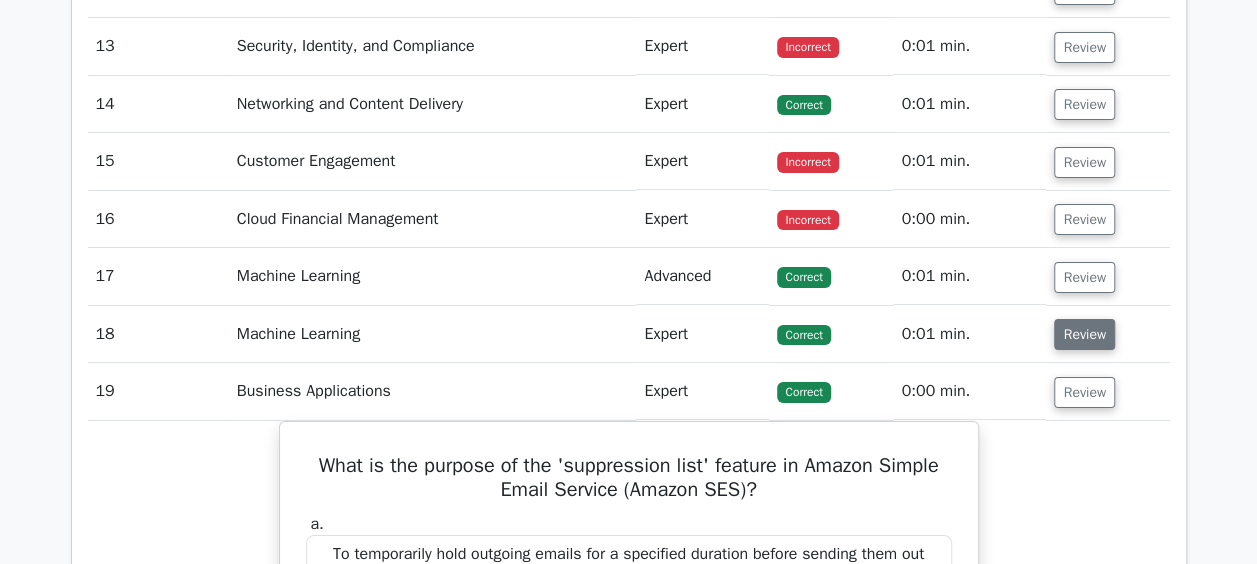 click on "Review" at bounding box center (1084, 334) 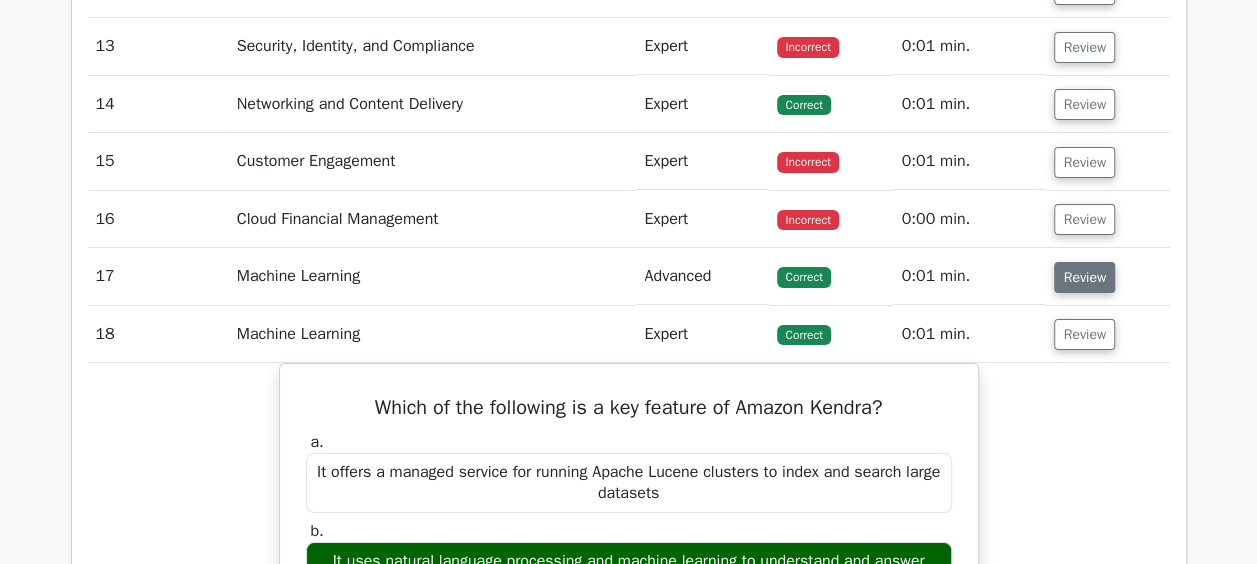 click on "Review" at bounding box center [1084, 277] 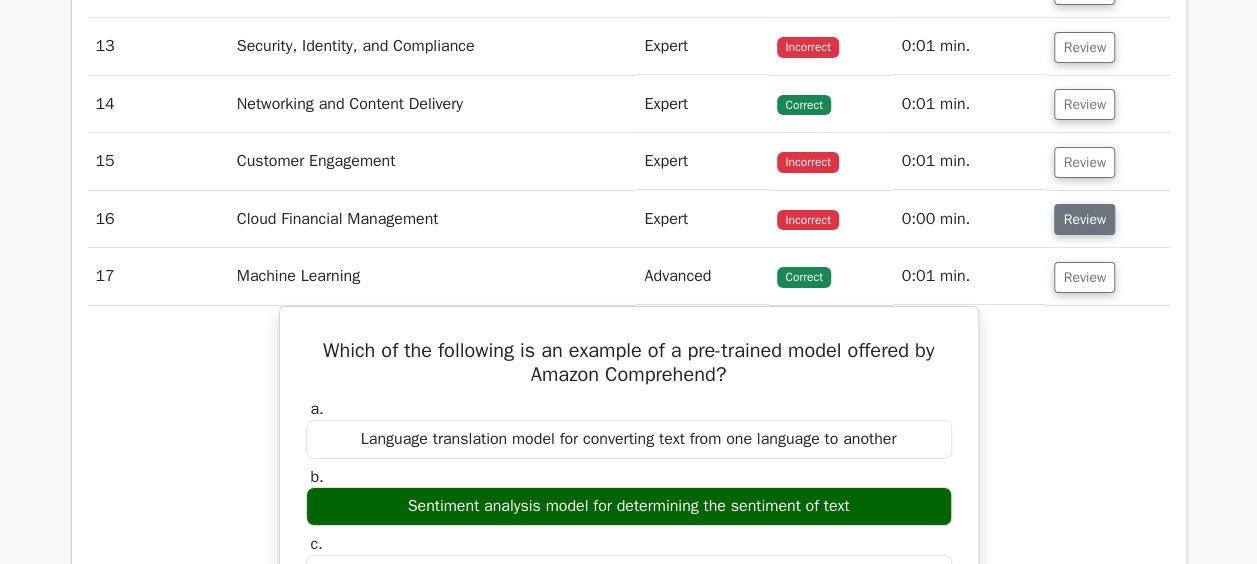 click on "Review" at bounding box center (1084, 219) 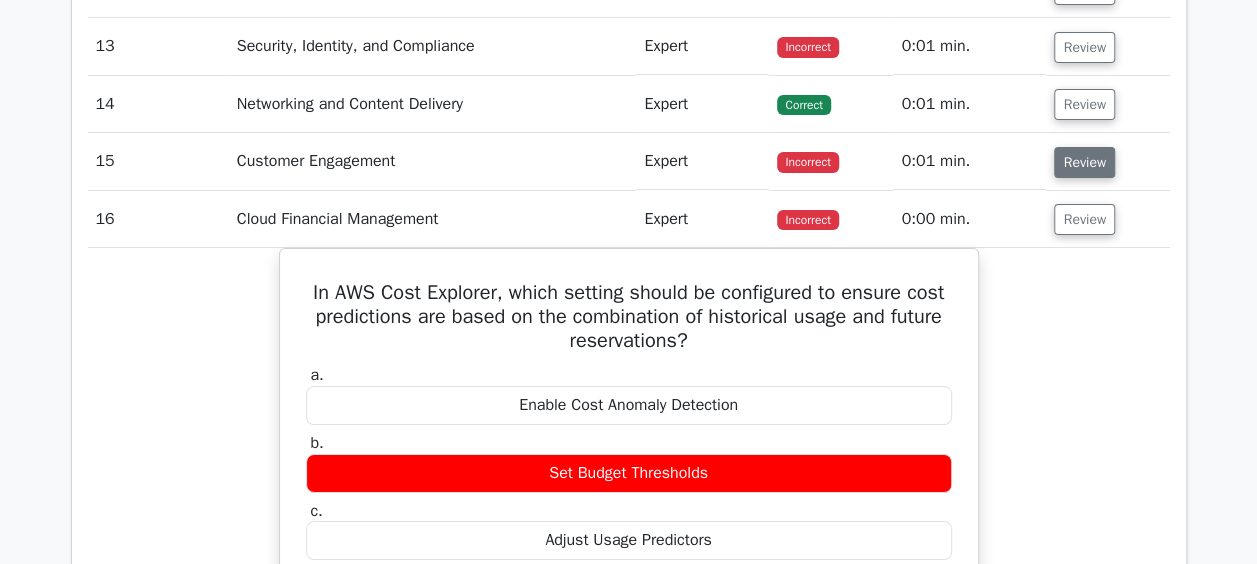 click on "Review" at bounding box center (1084, 162) 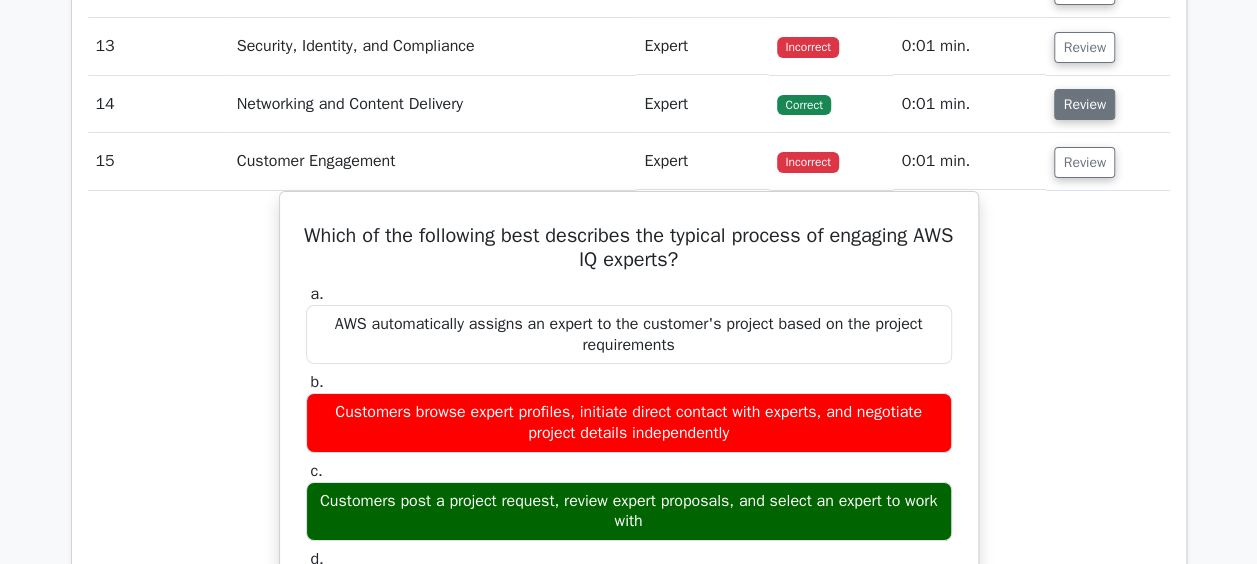 click on "Review" at bounding box center [1084, 104] 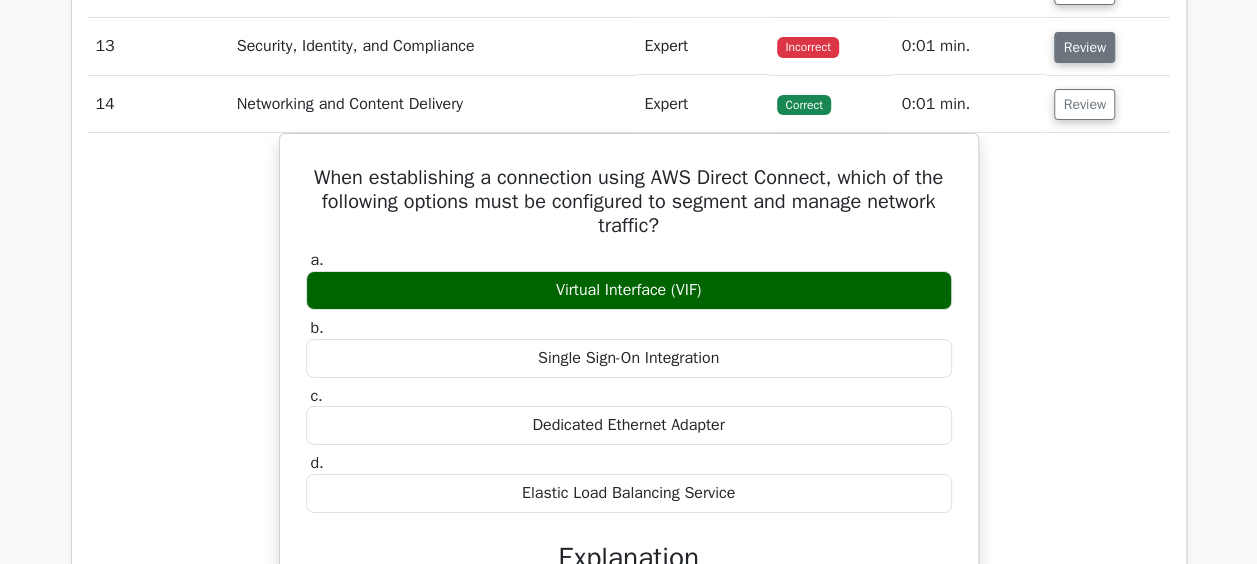 click on "Review" at bounding box center (1084, 47) 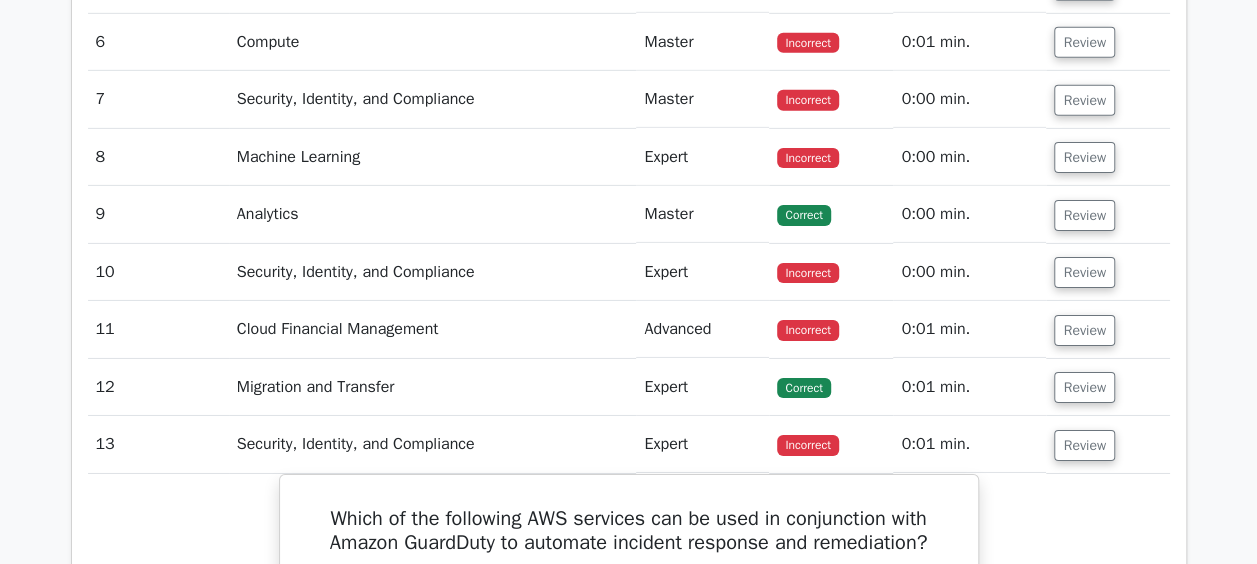 scroll, scrollTop: 3155, scrollLeft: 0, axis: vertical 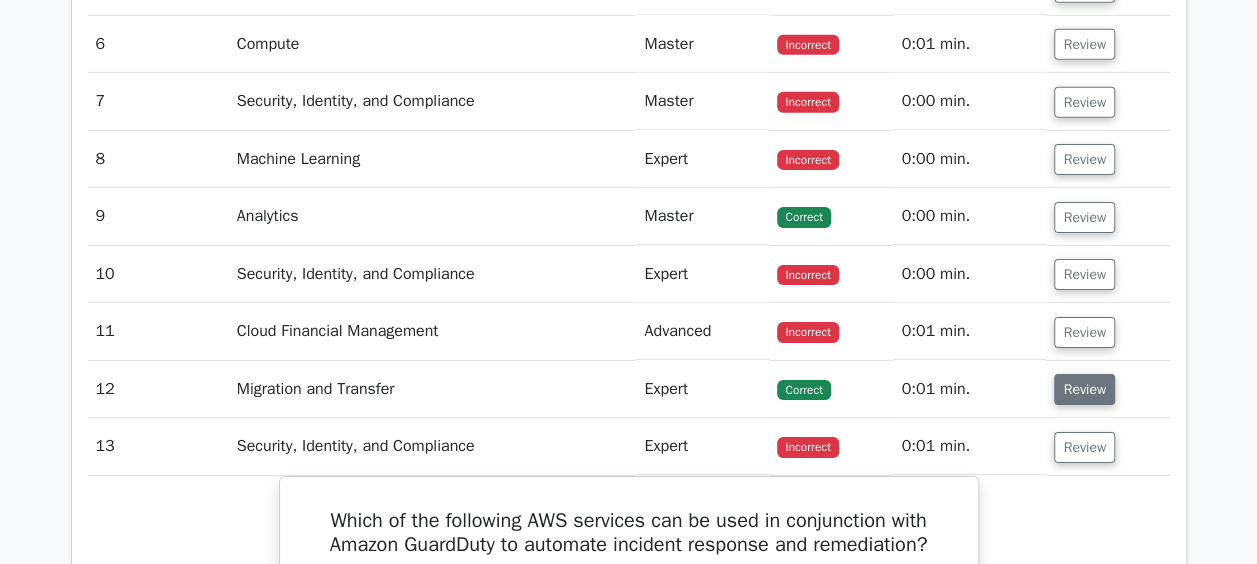 click on "Review" at bounding box center [1084, 389] 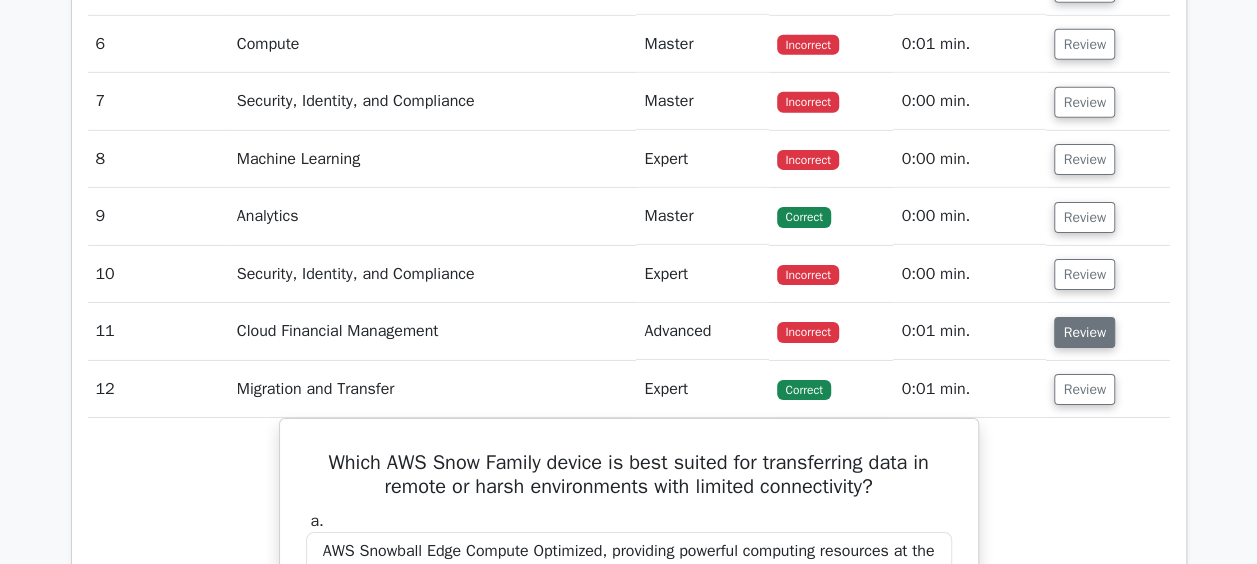 click on "Review" at bounding box center (1084, 332) 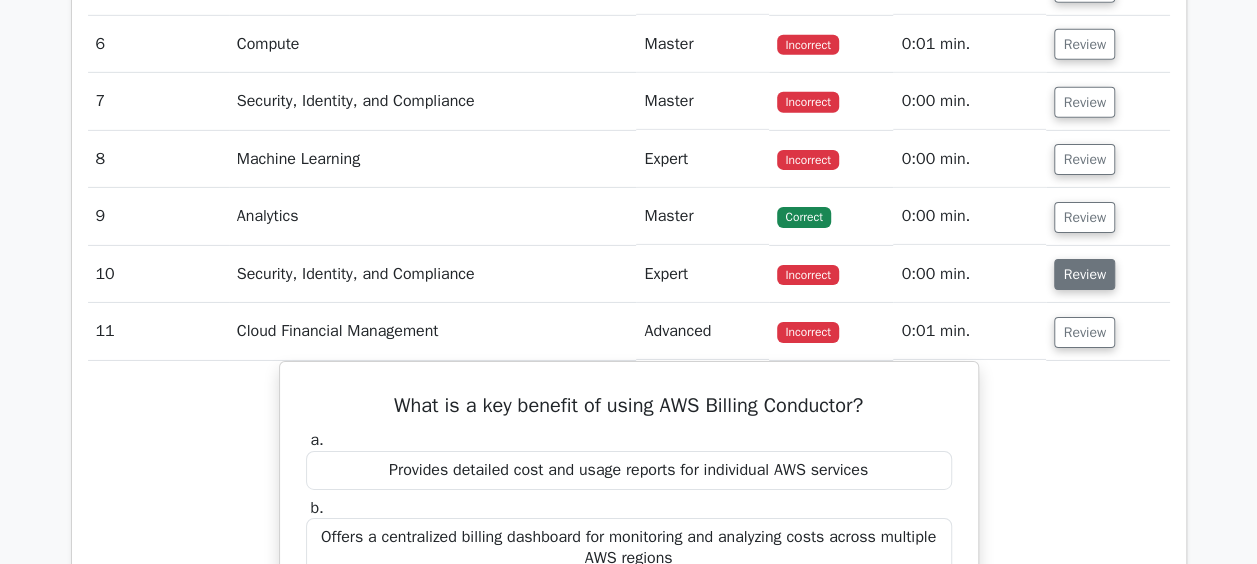 click on "Review" at bounding box center [1084, 274] 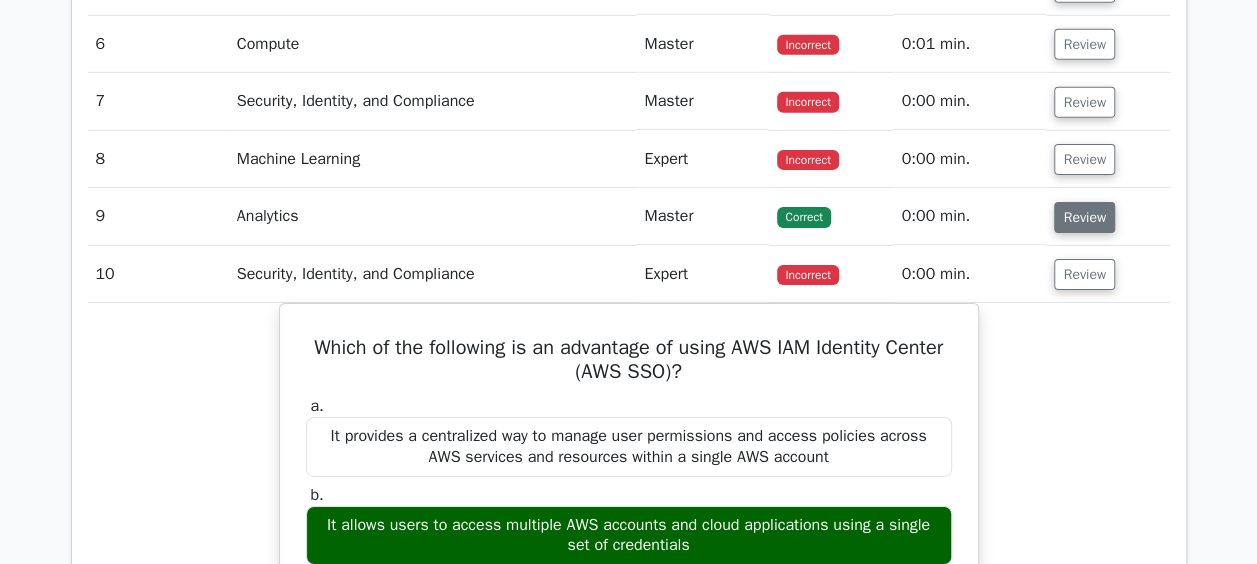 click on "Review" at bounding box center [1084, 217] 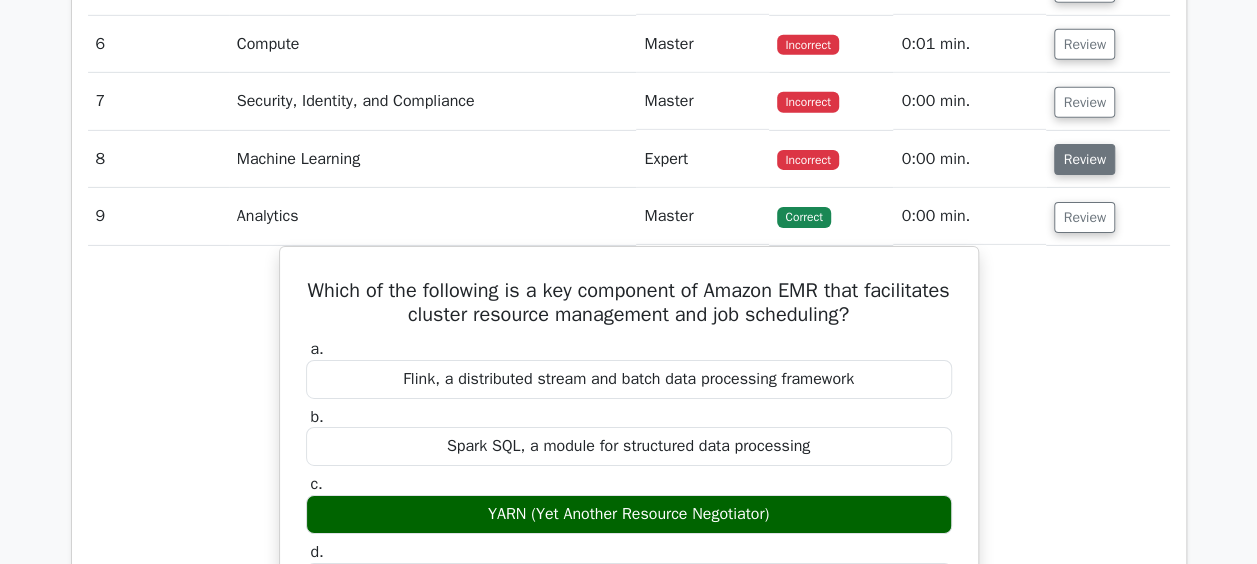 click on "Review" at bounding box center (1084, 159) 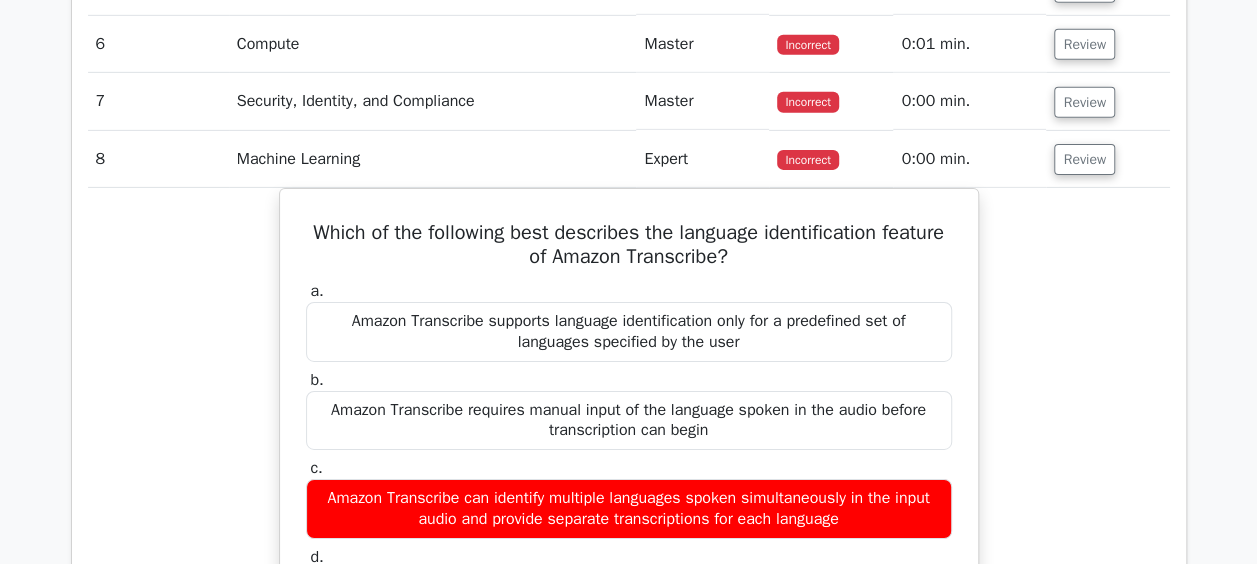 click on "Review" at bounding box center [1107, 101] 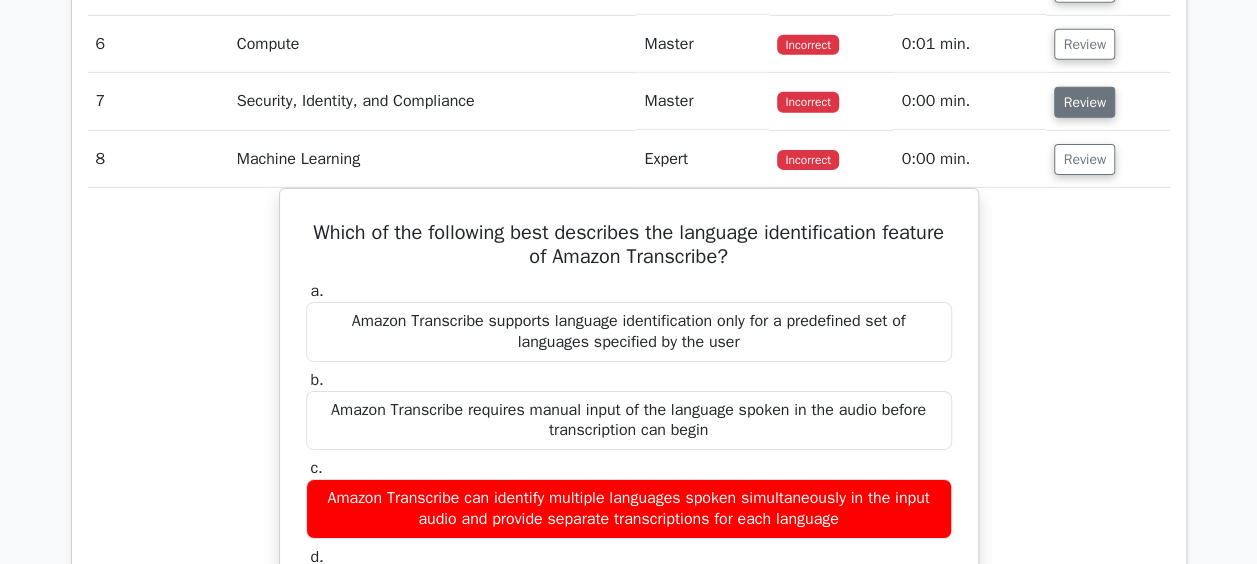 click on "Review" at bounding box center [1084, 102] 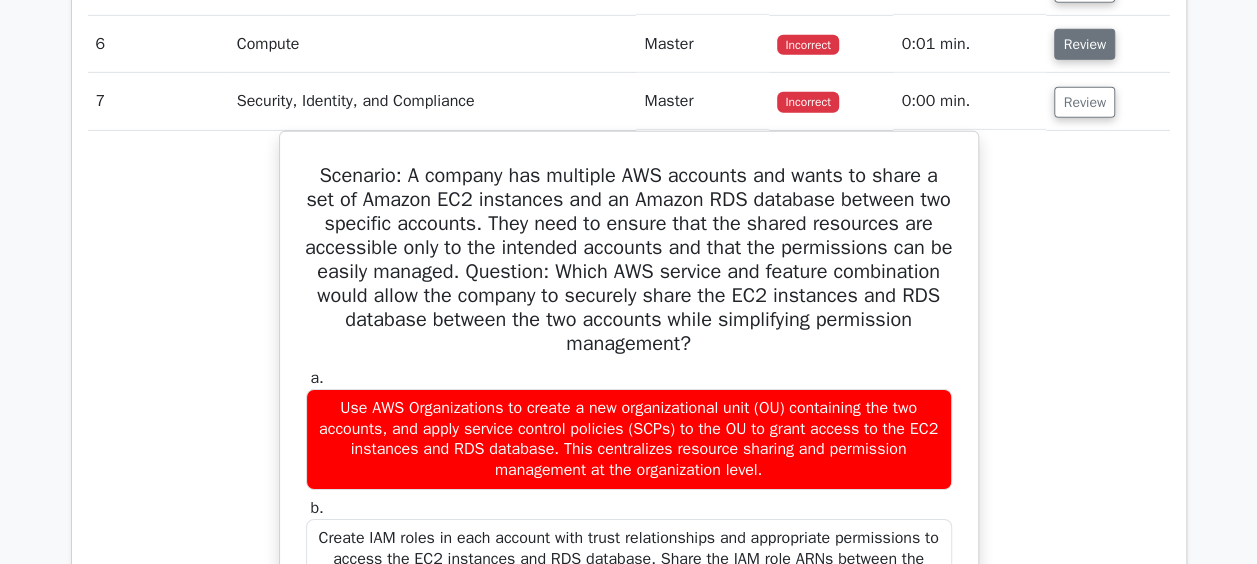 click on "Review" at bounding box center [1084, 44] 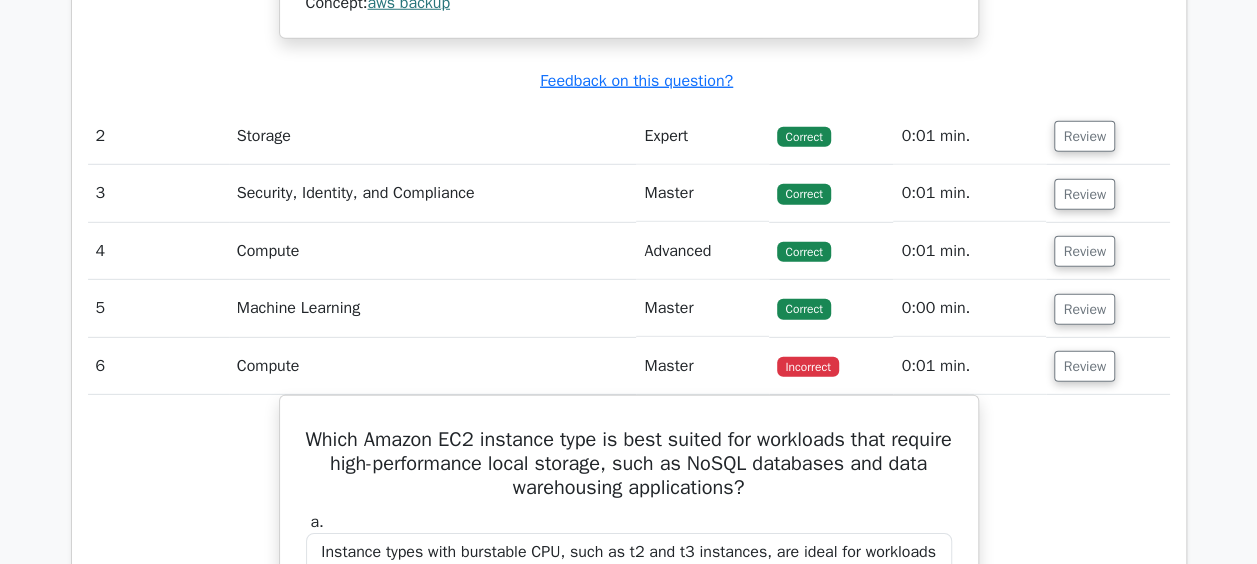 scroll, scrollTop: 2835, scrollLeft: 0, axis: vertical 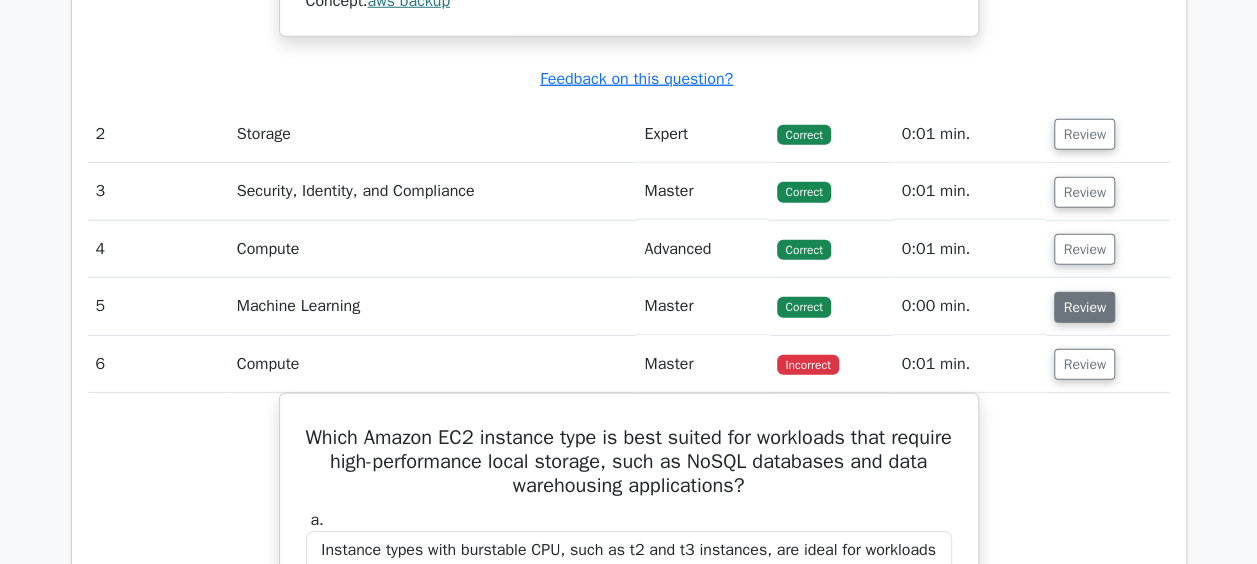 click on "Review" at bounding box center [1084, 307] 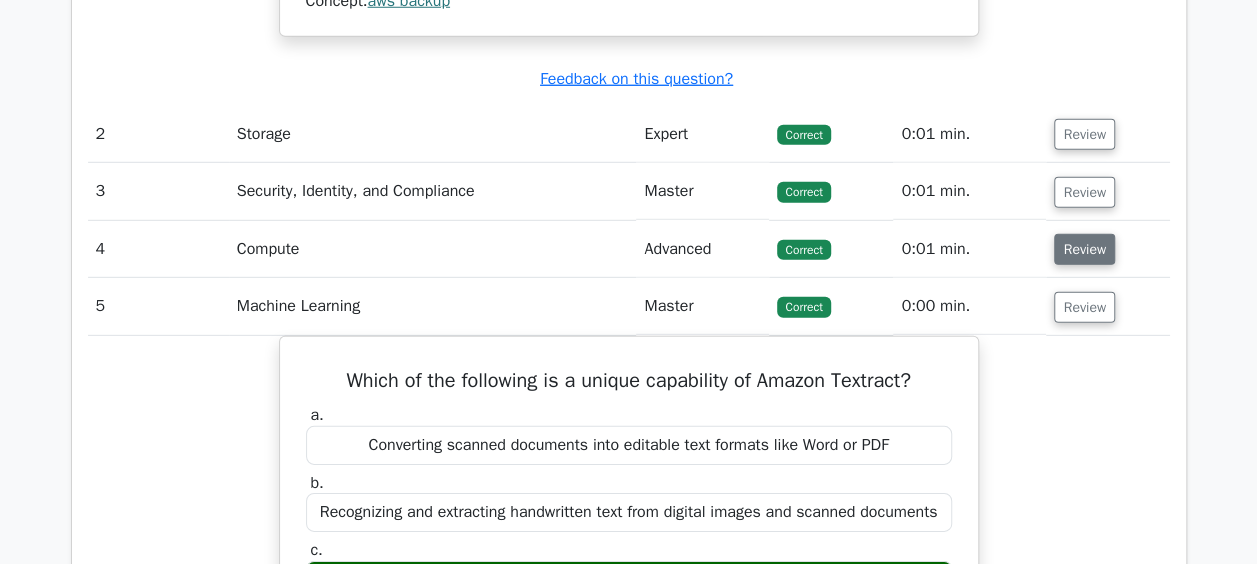 click on "Review" at bounding box center (1084, 249) 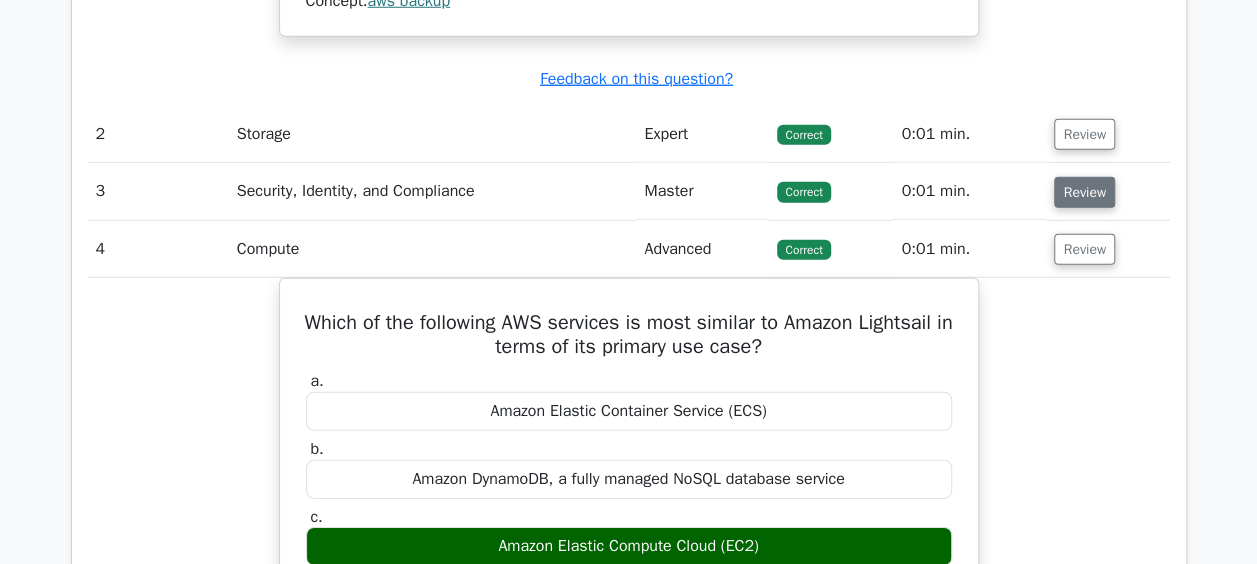 click on "Review" at bounding box center (1084, 192) 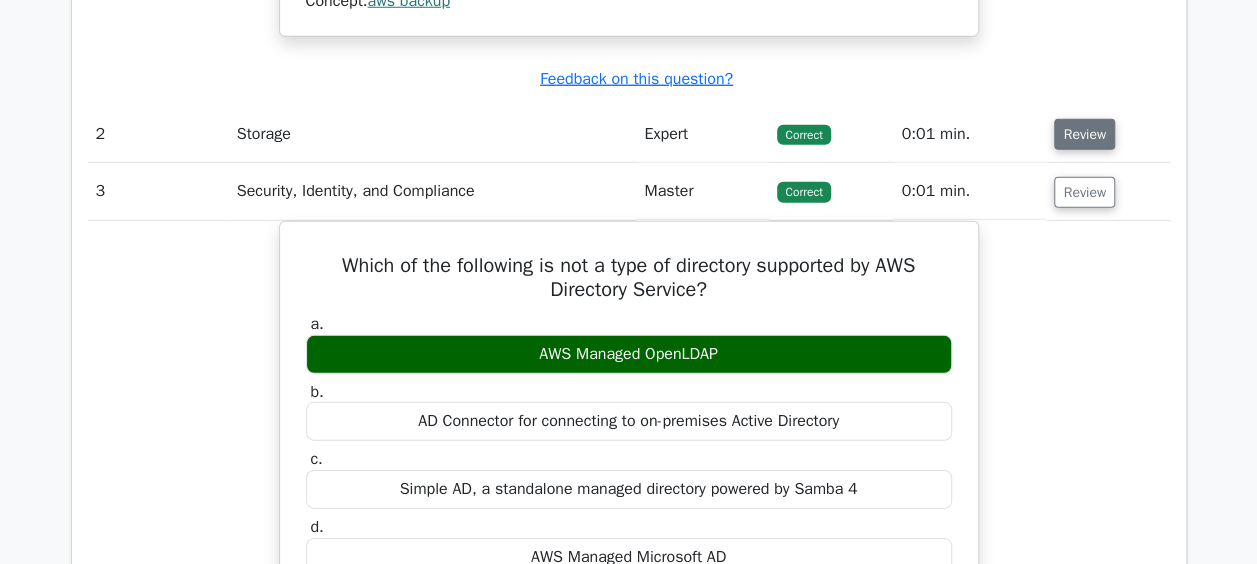 click on "Review" at bounding box center (1084, 134) 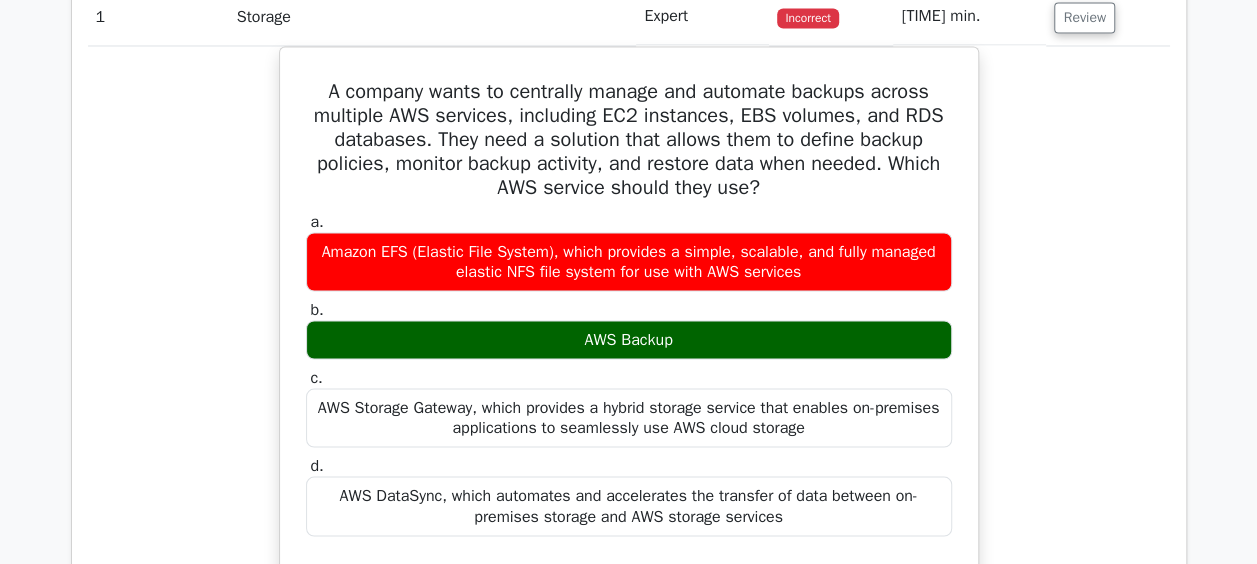 scroll, scrollTop: 1795, scrollLeft: 0, axis: vertical 